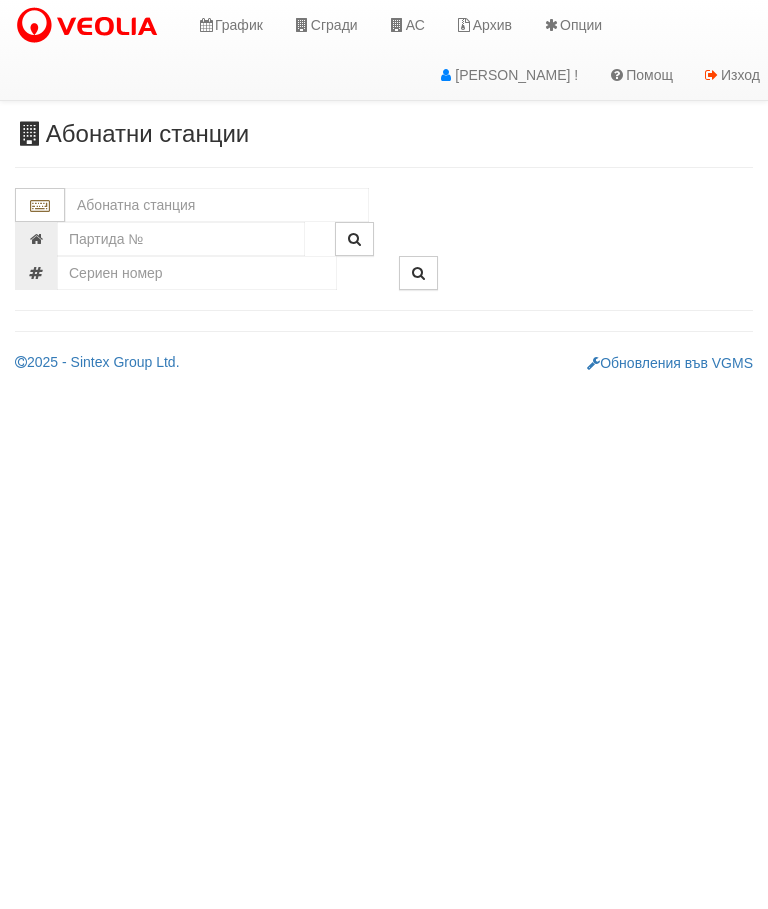 scroll, scrollTop: 0, scrollLeft: 0, axis: both 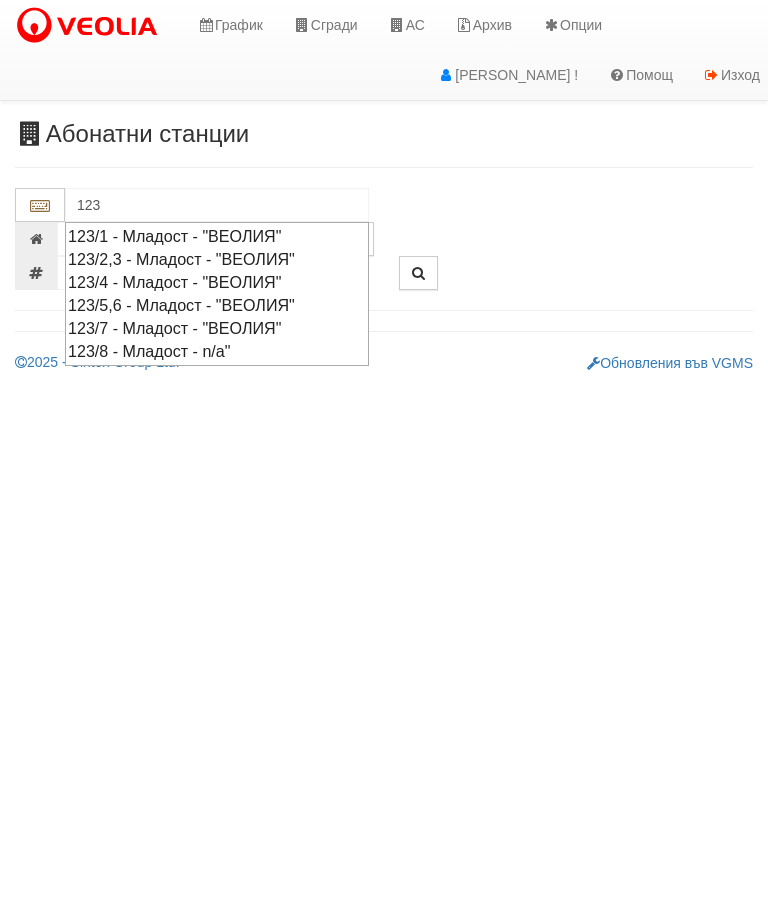 click on "123/2,3 - Младост - "ВЕОЛИЯ"" at bounding box center [217, 259] 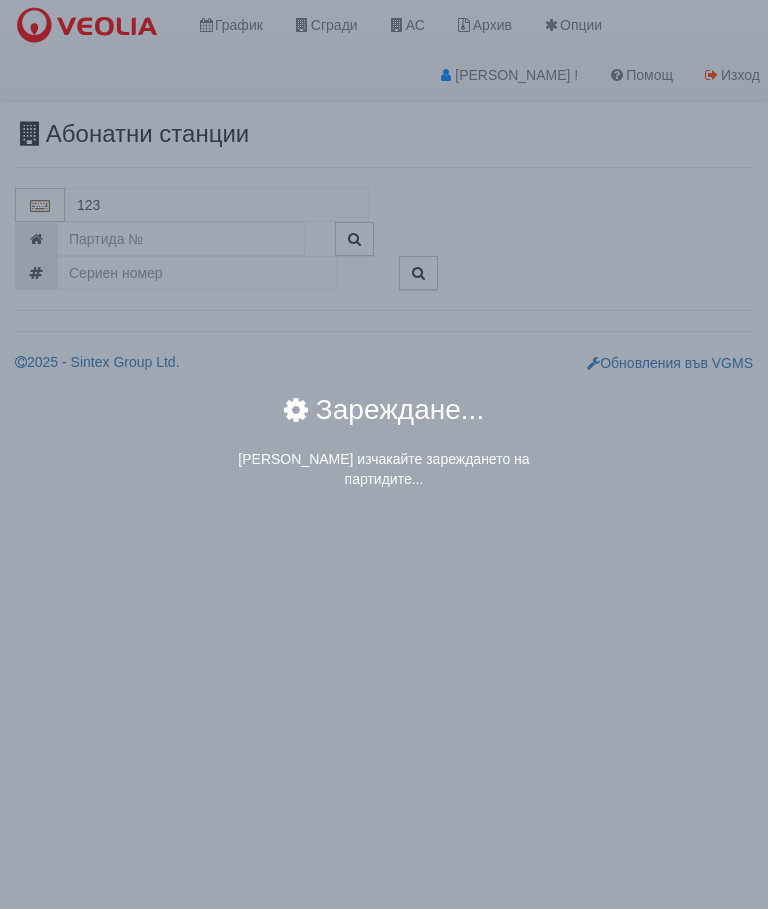 type on "123/2,3 - Младост - "ВЕОЛИЯ"" 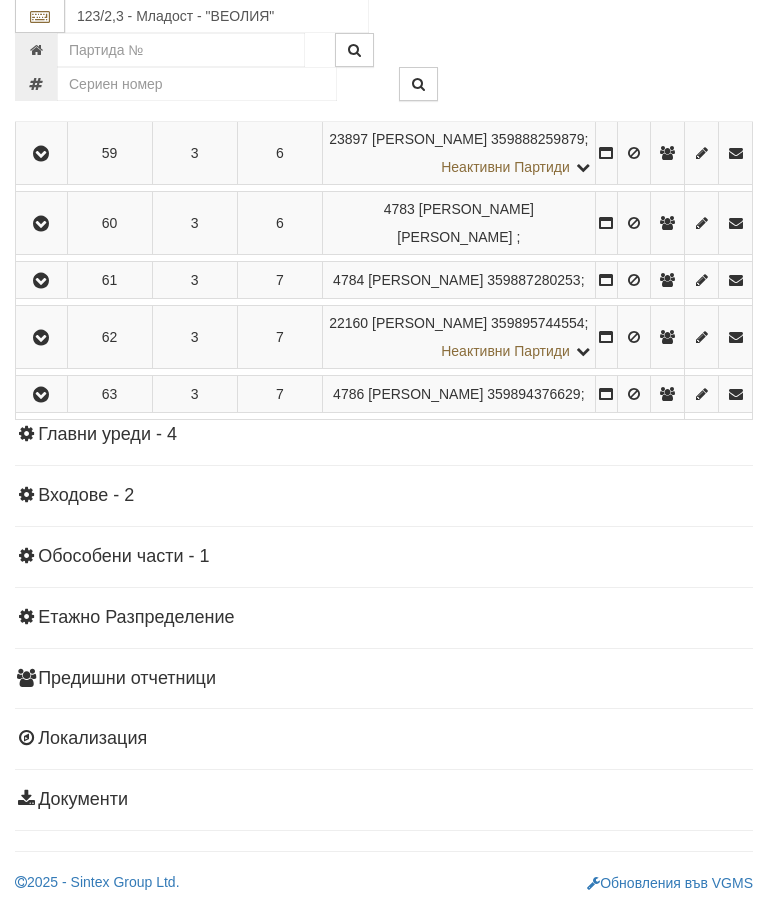 scroll, scrollTop: 2782, scrollLeft: 0, axis: vertical 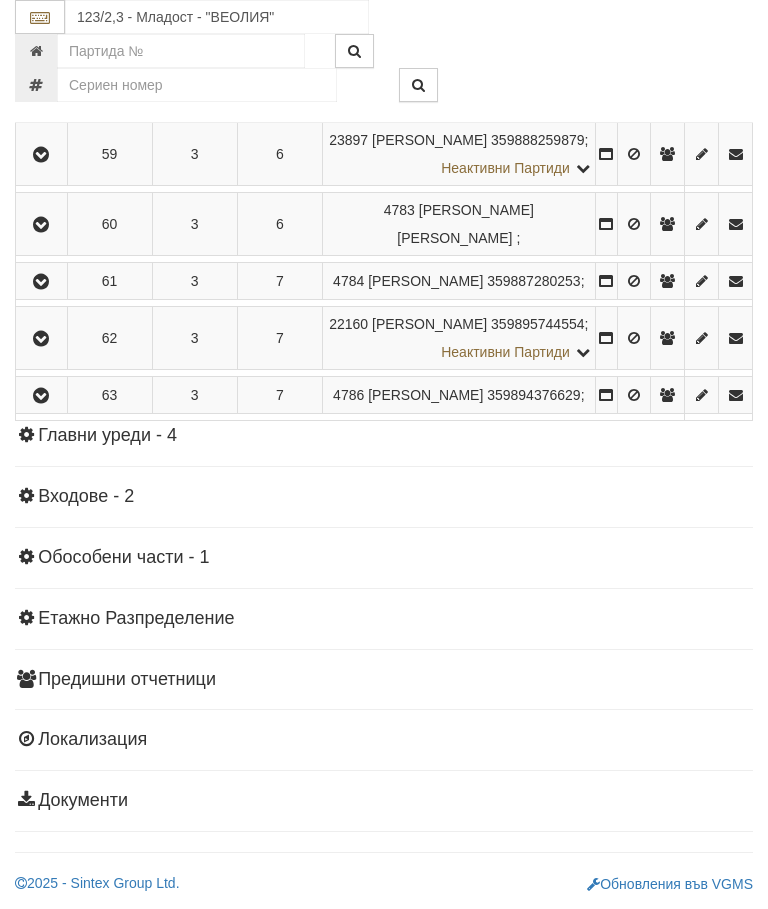 click at bounding box center [41, -131] 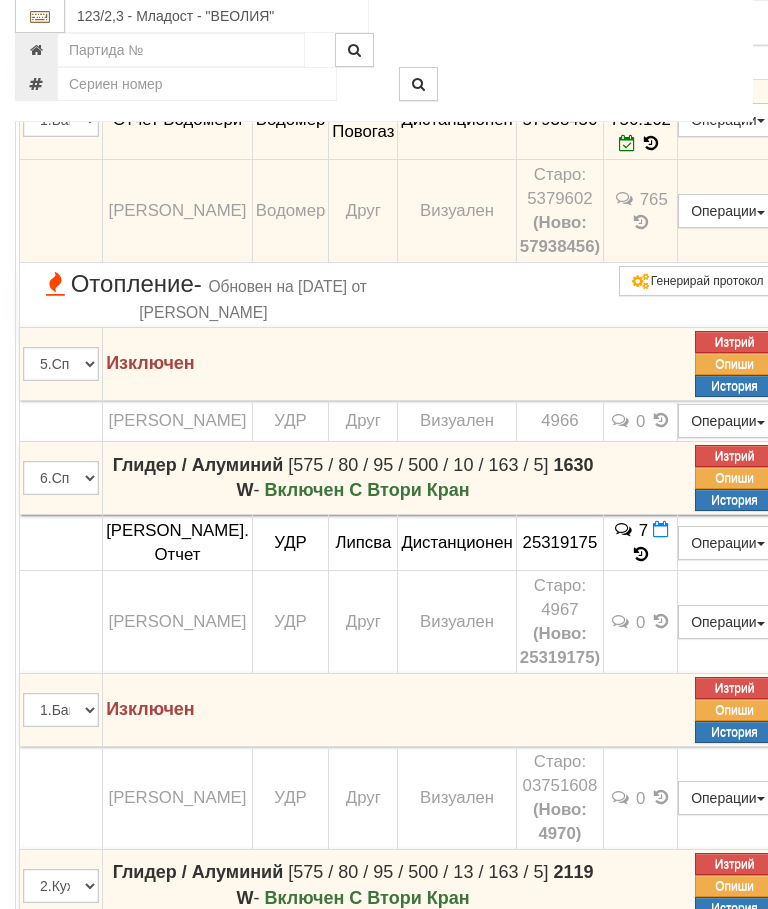 scroll, scrollTop: 2543, scrollLeft: 0, axis: vertical 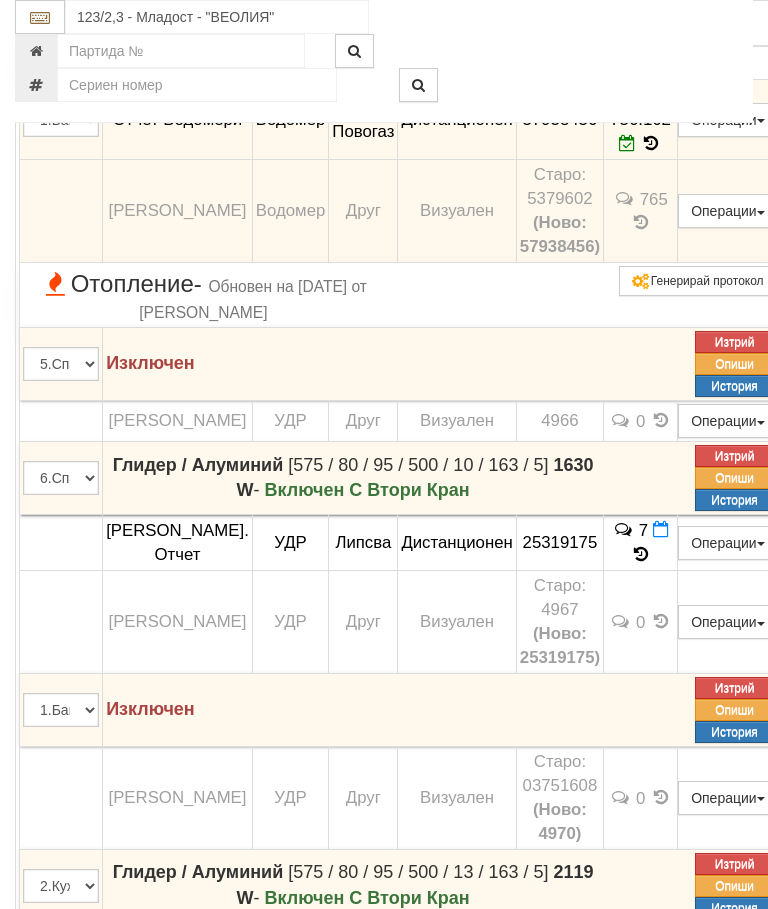 click on "756.162" at bounding box center (641, 120) 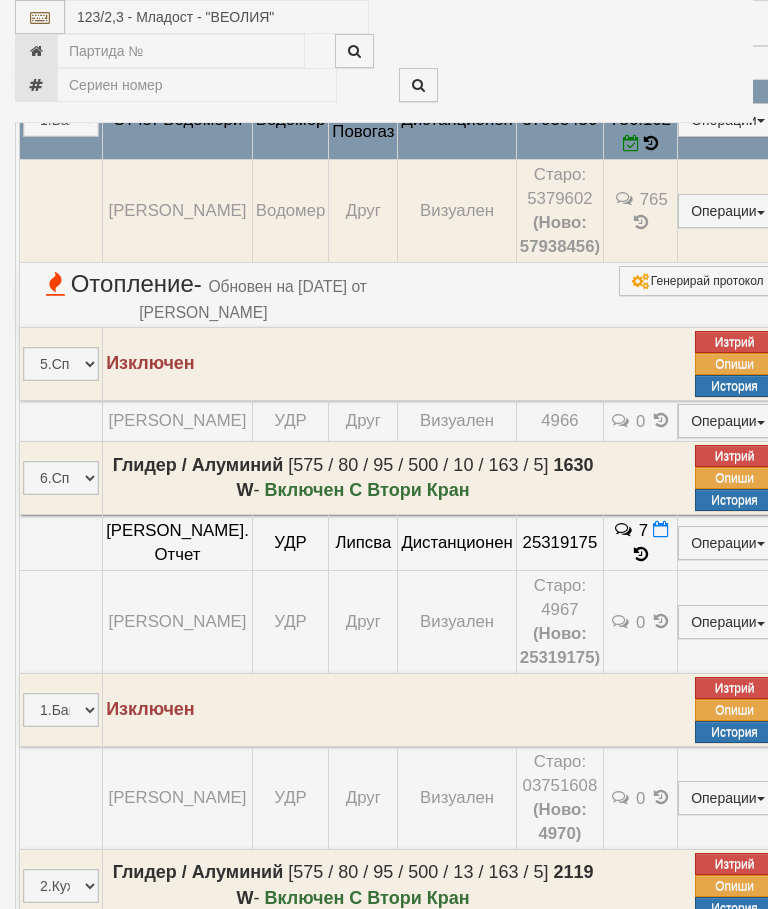 select on "10" 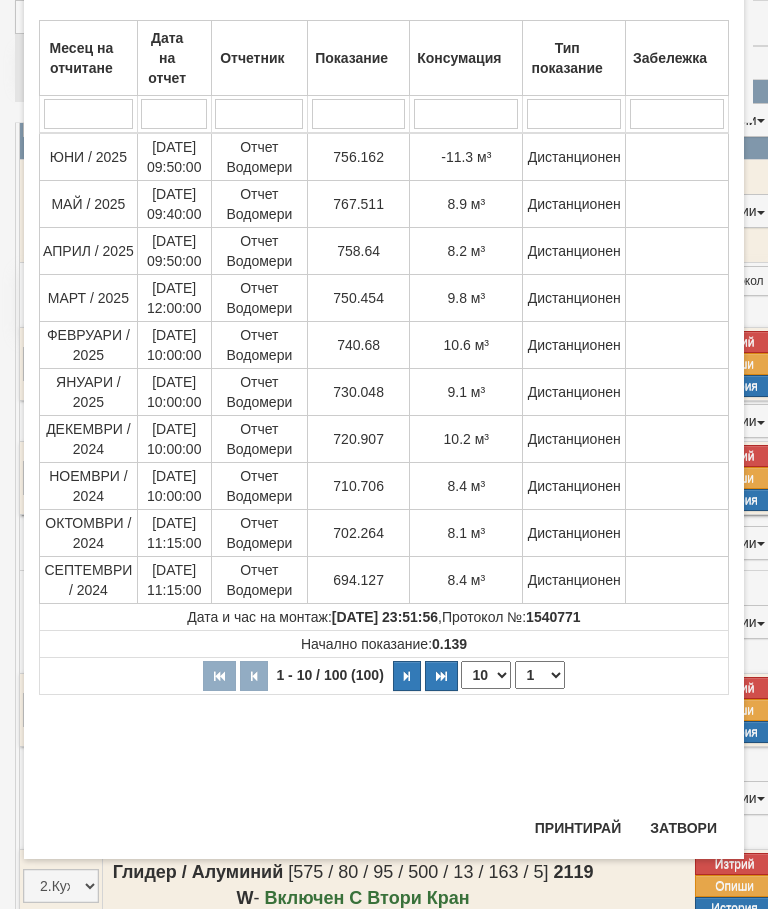 scroll, scrollTop: 1100, scrollLeft: 0, axis: vertical 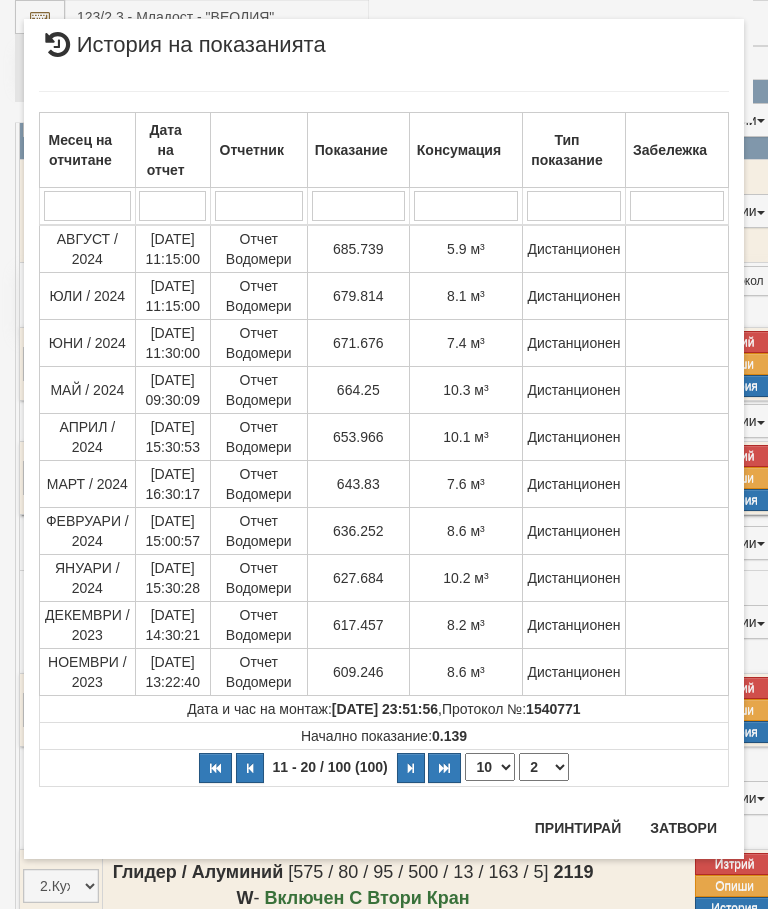 click on "1 2 3 4 5 6 7 8 9 10" at bounding box center [544, 767] 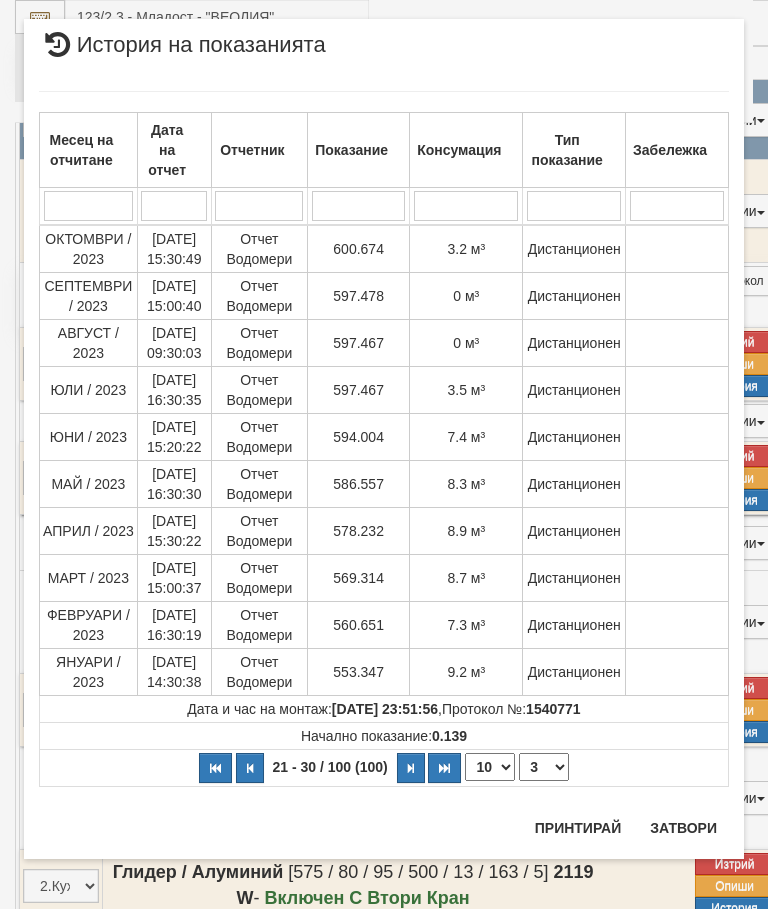 click on "1 2 3 4 5 6 7 8 9 10" at bounding box center [544, 767] 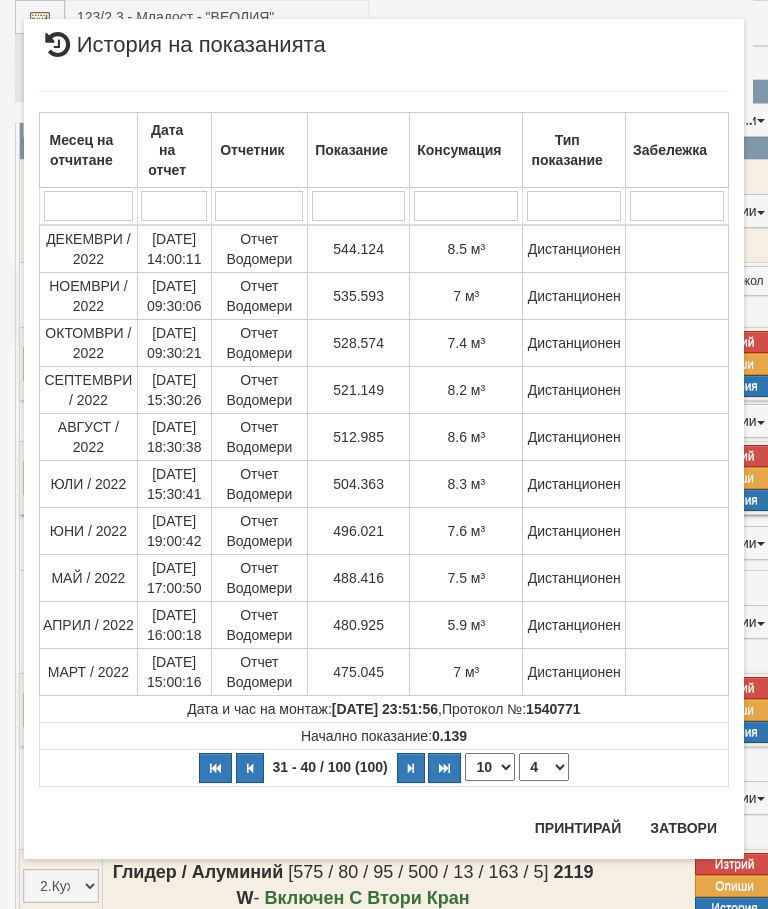 click on "1 2 3 4 5 6 7 8 9 10" at bounding box center [544, 767] 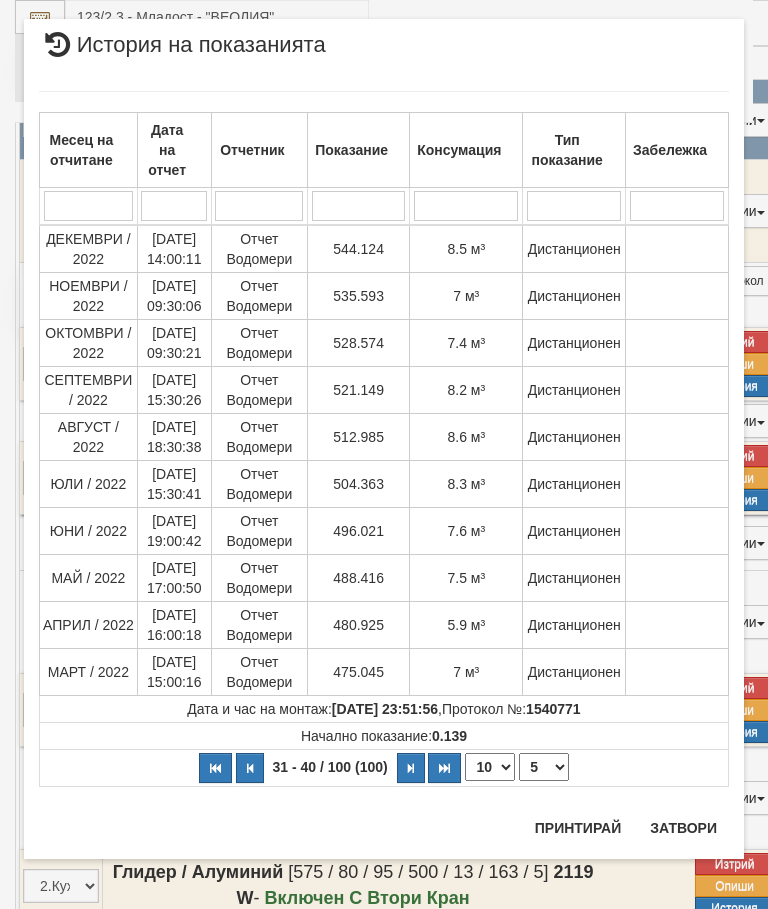 select on "5" 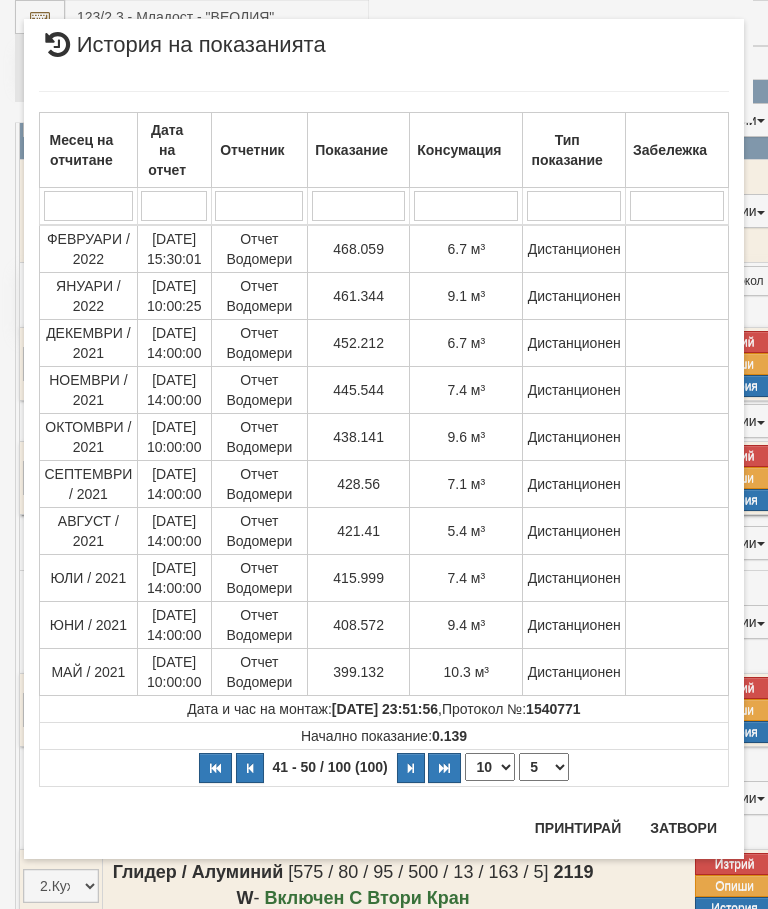 click on "Затвори" at bounding box center [683, 828] 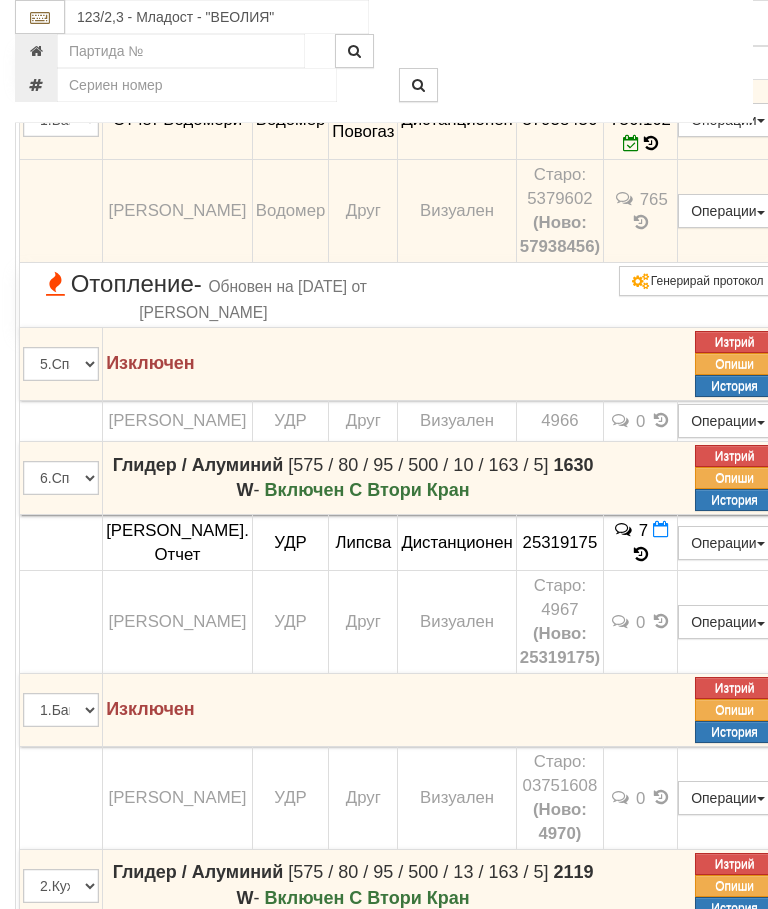 click at bounding box center (651, 143) 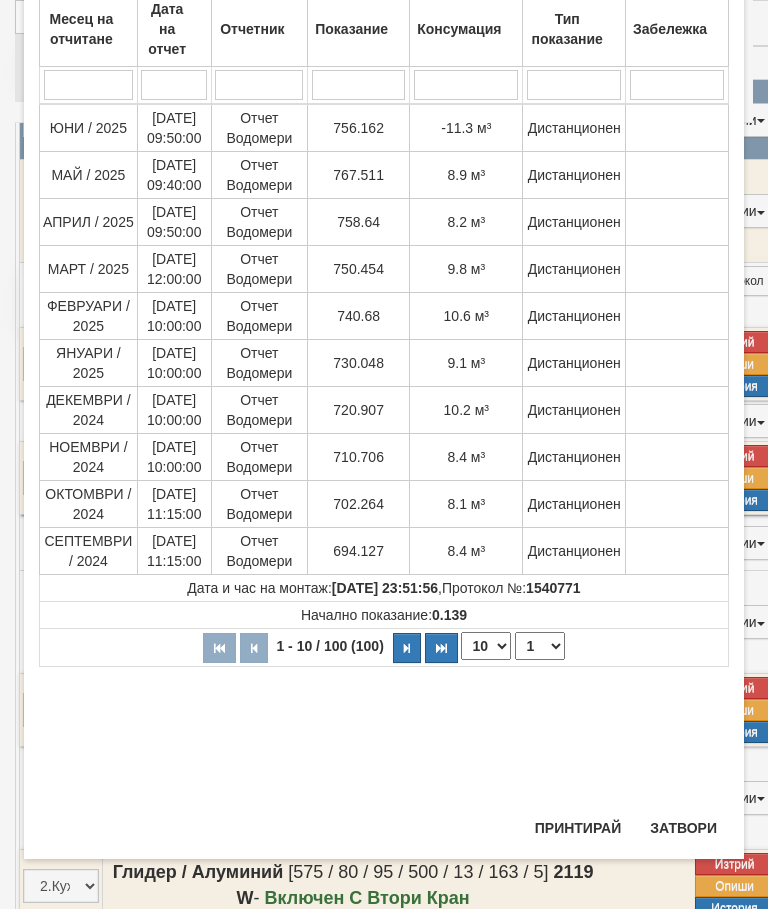 scroll, scrollTop: 596, scrollLeft: 0, axis: vertical 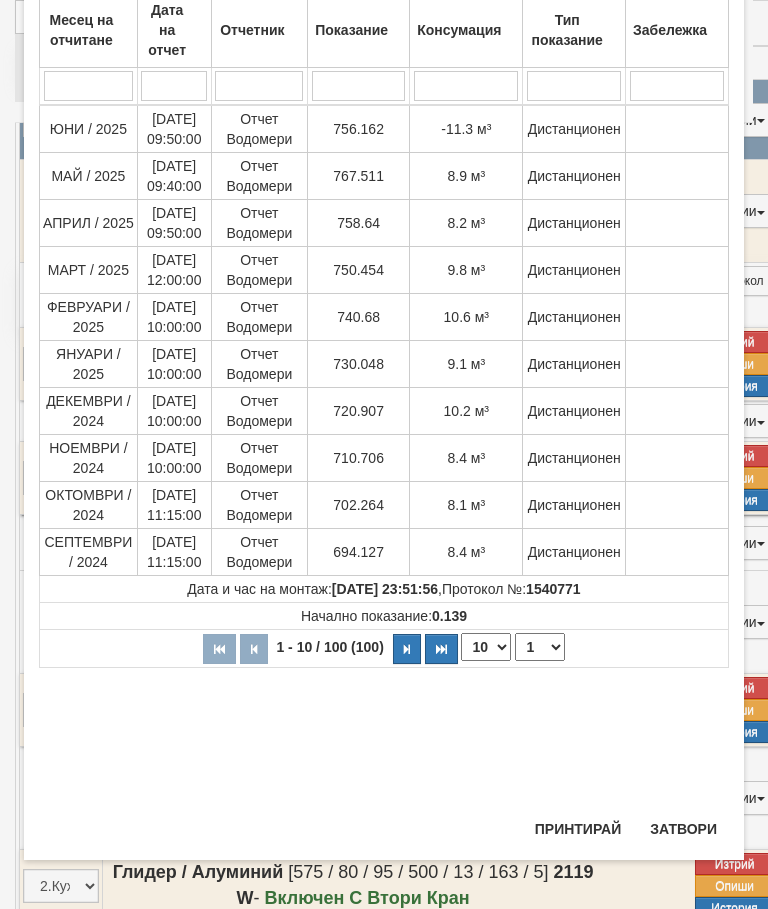 click on "Затвори" at bounding box center [683, 829] 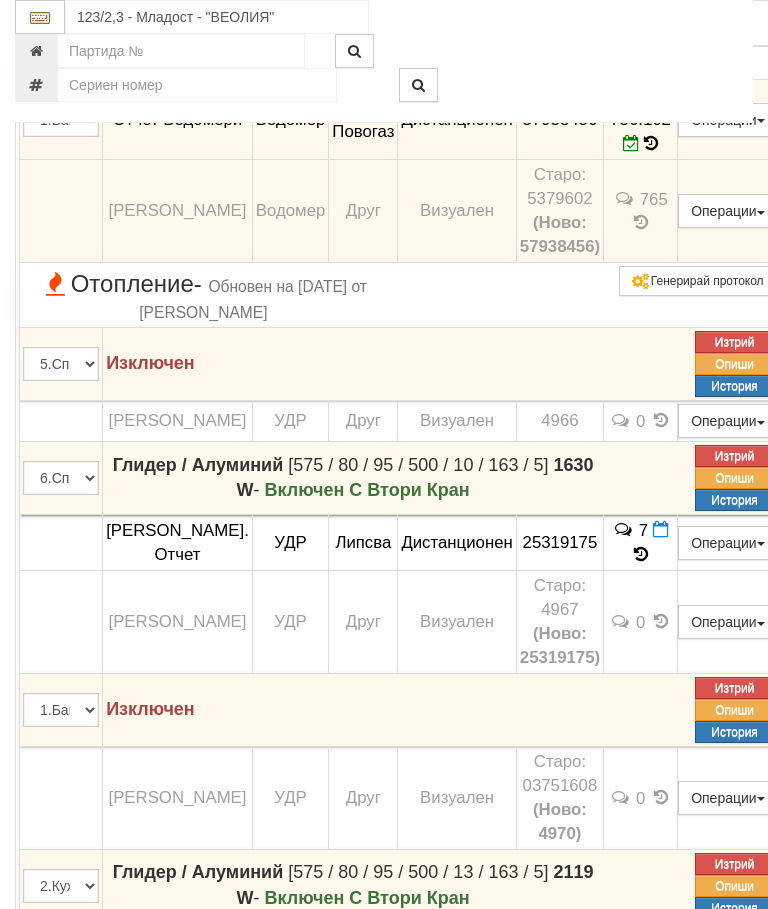 click at bounding box center [44, -27] 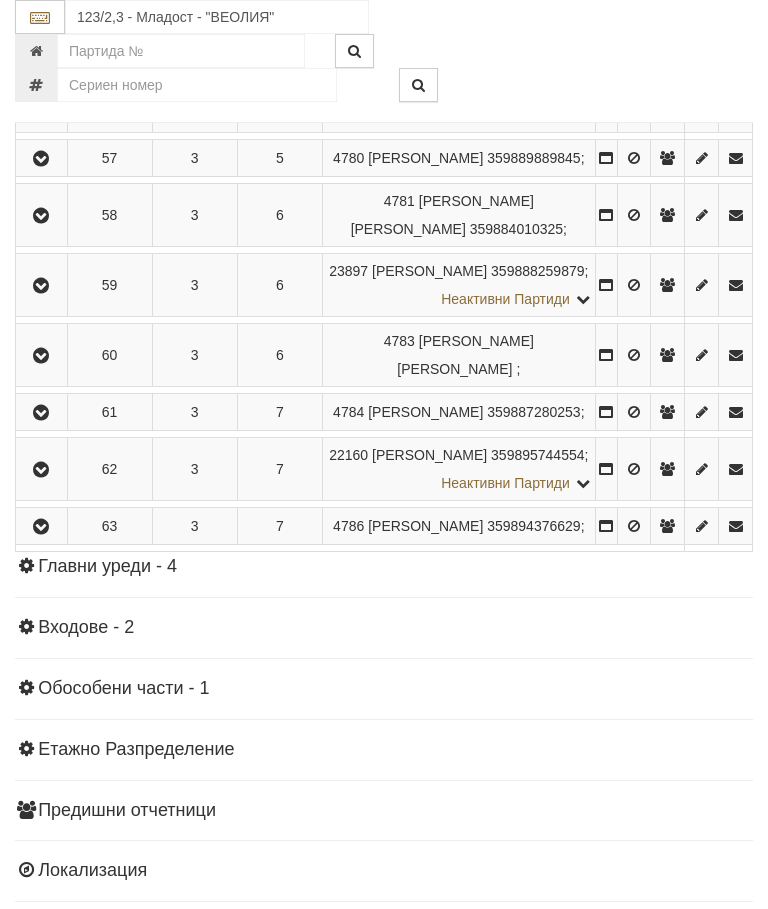 click at bounding box center (667, 0) 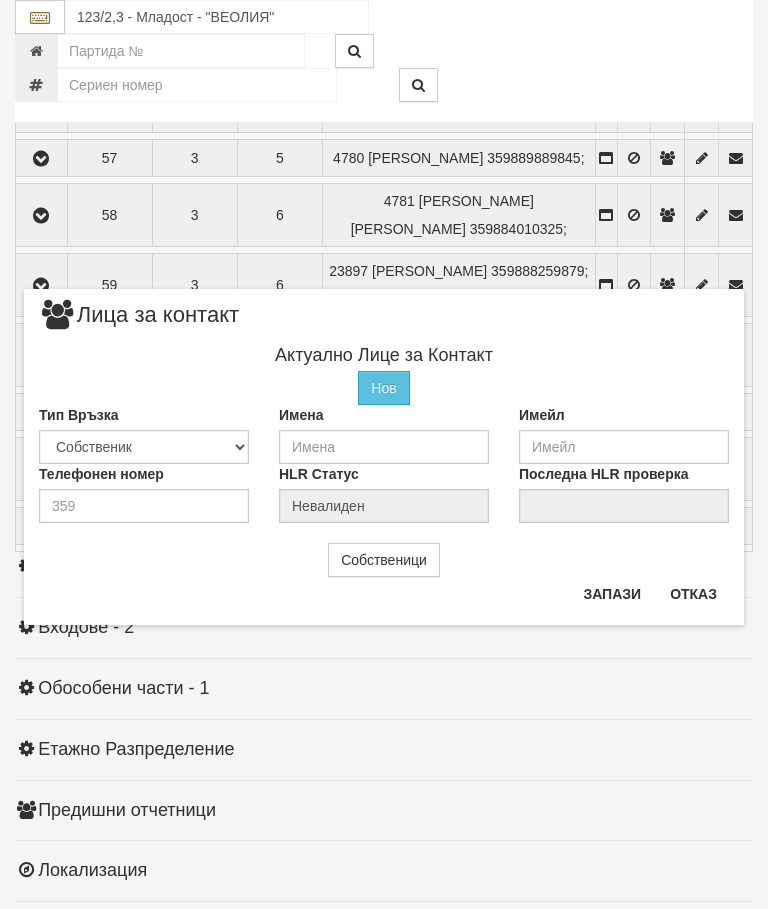 click on "Отказ" at bounding box center [693, 594] 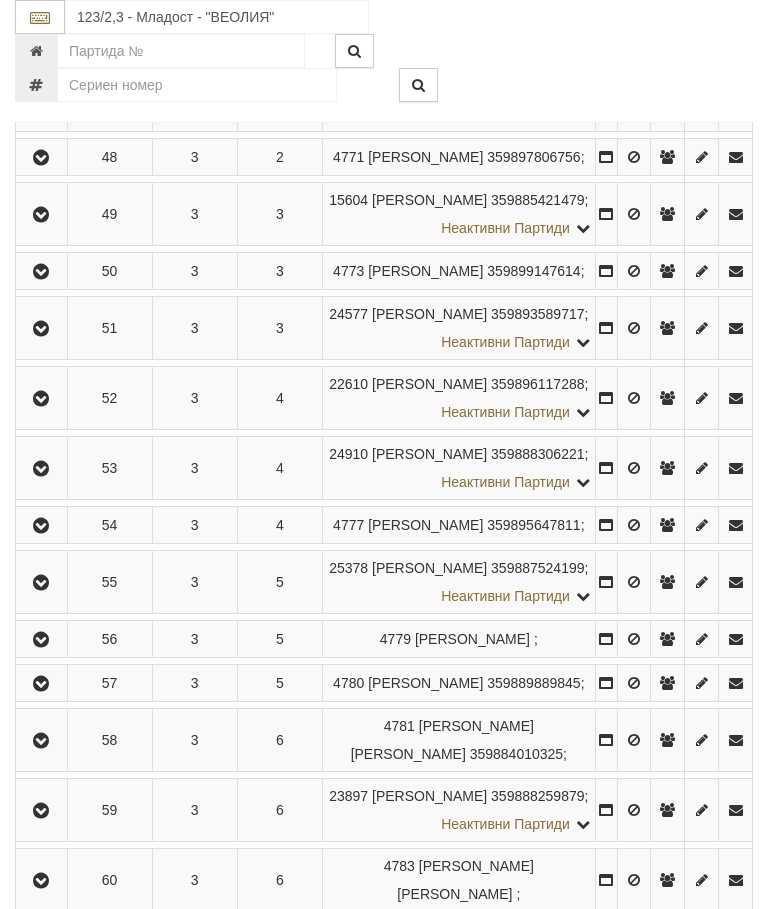 scroll, scrollTop: 2019, scrollLeft: 0, axis: vertical 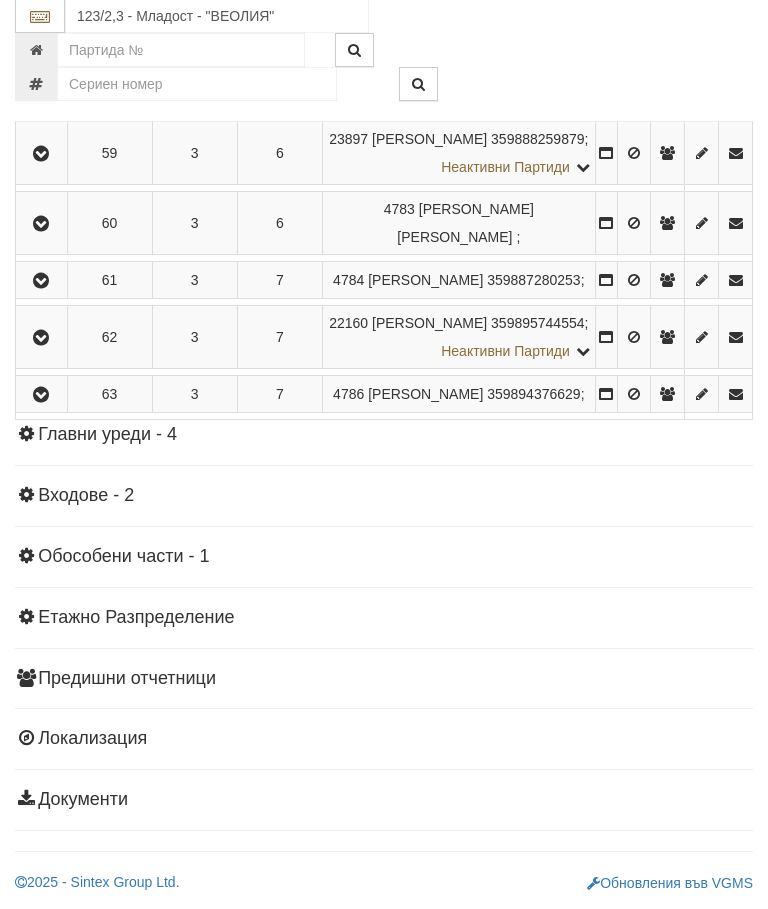 click at bounding box center [41, -131] 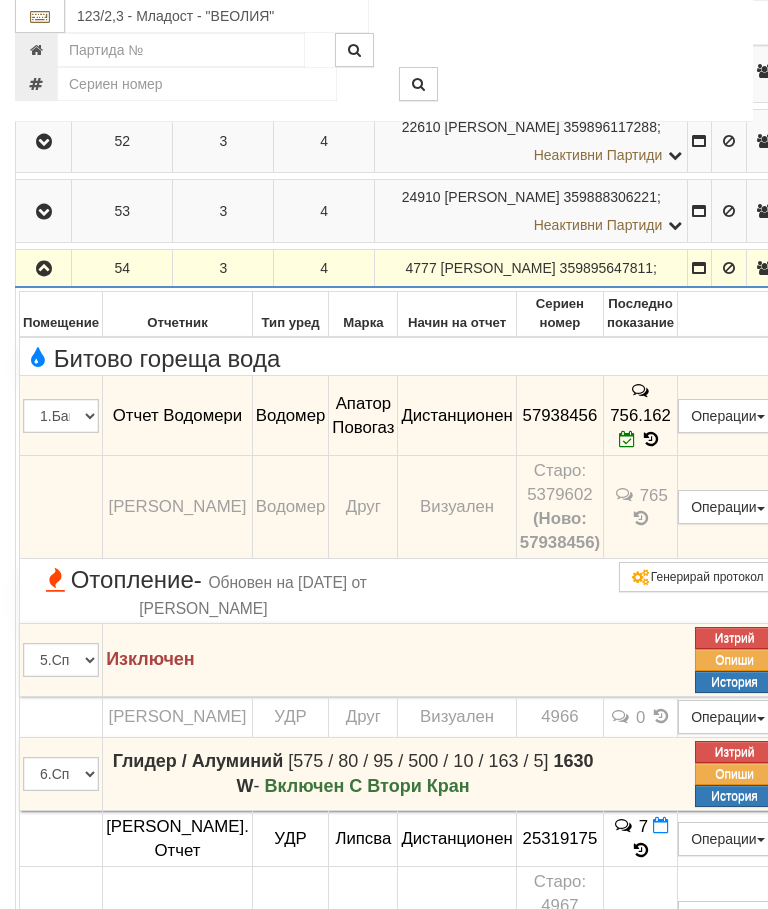scroll, scrollTop: 2247, scrollLeft: 0, axis: vertical 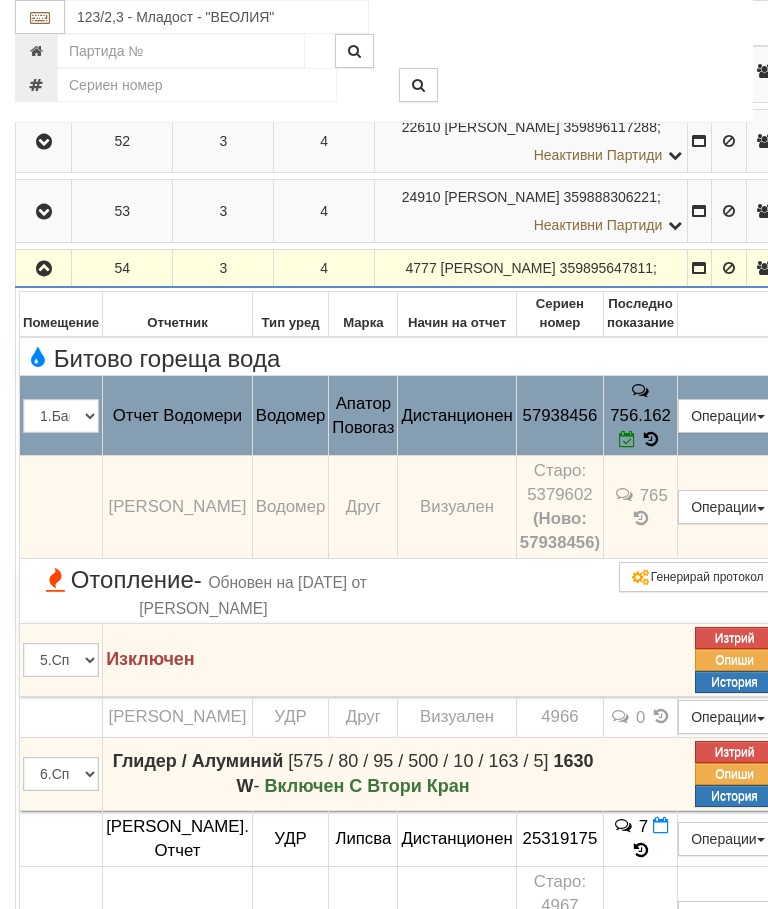 click on "Редакция / Протокол" at bounding box center [0, 0] 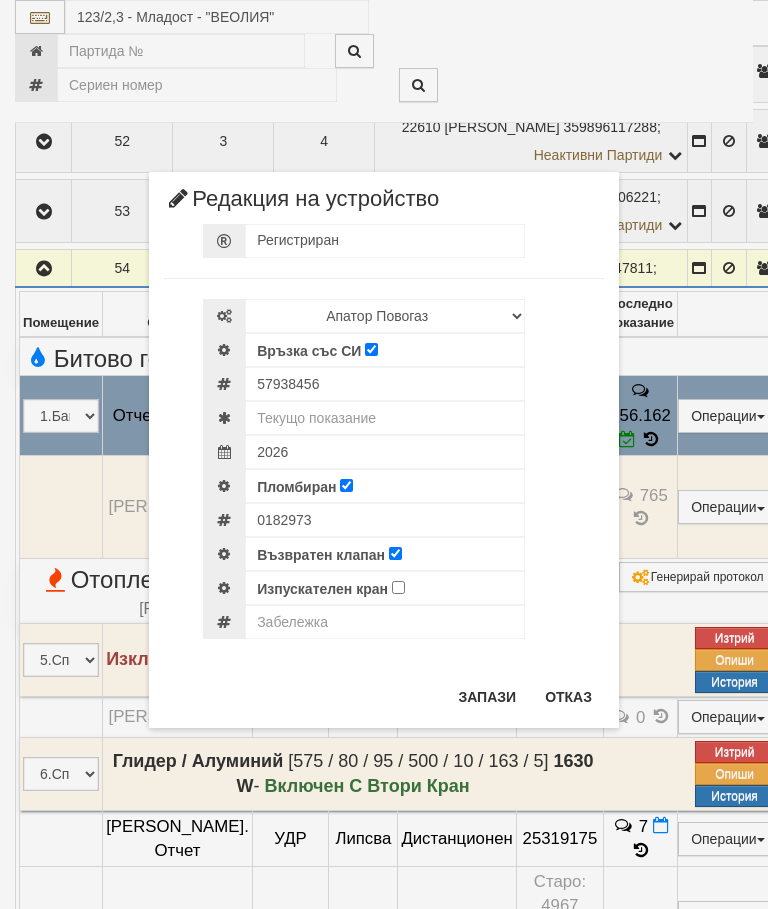 click on "Отказ" at bounding box center [568, 697] 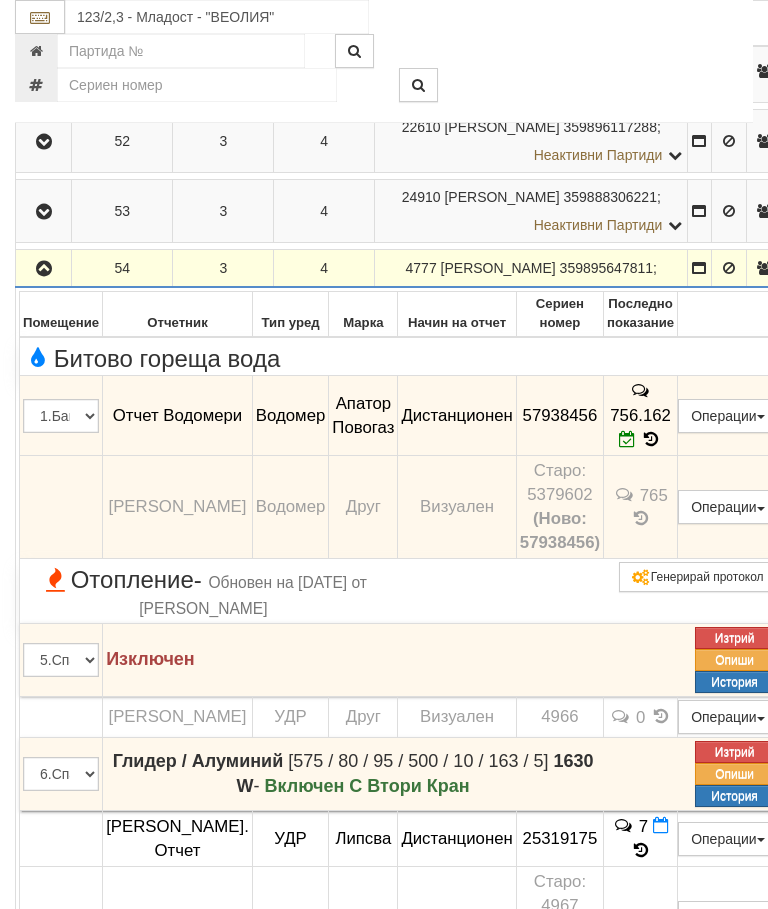 click at bounding box center (43, 268) 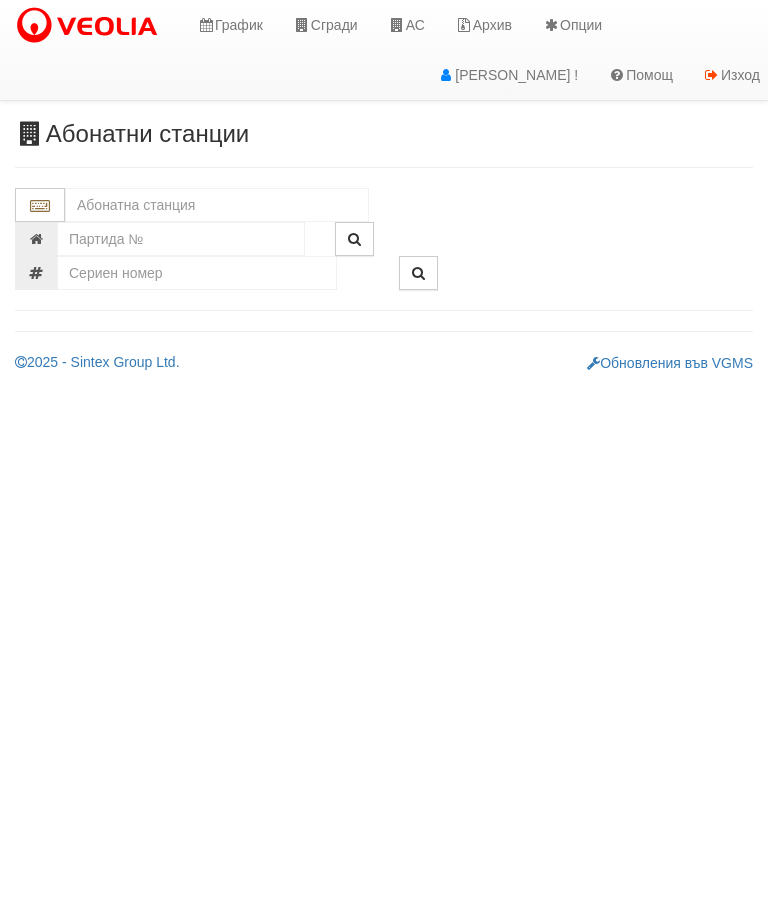 scroll, scrollTop: 0, scrollLeft: 0, axis: both 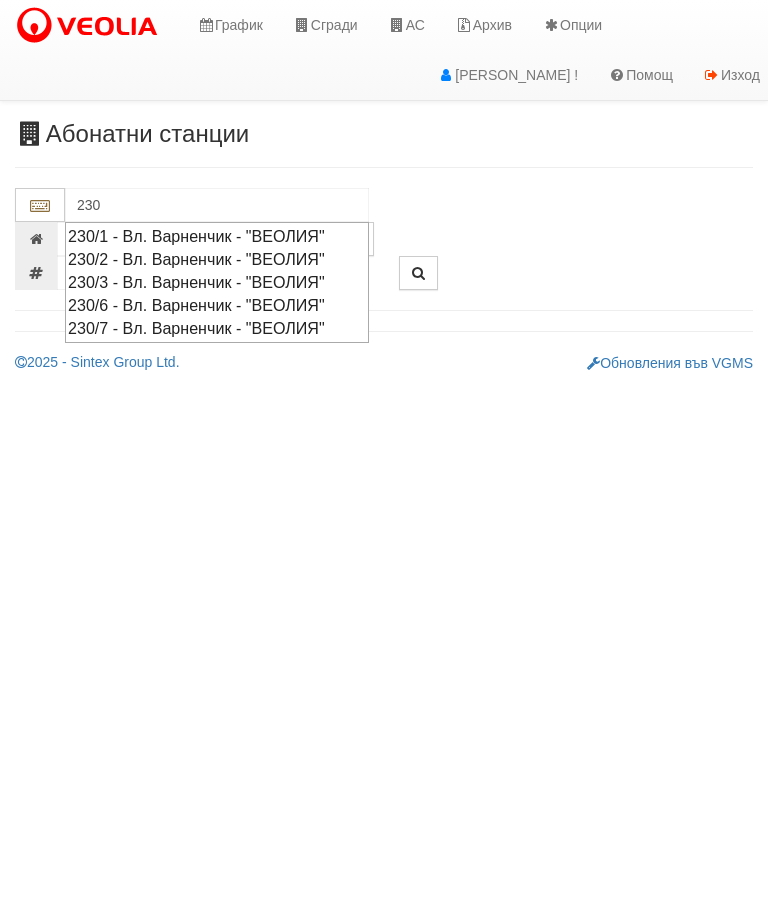 click on "230/3 - Вл. Варненчик - "ВЕОЛИЯ"" at bounding box center (217, 282) 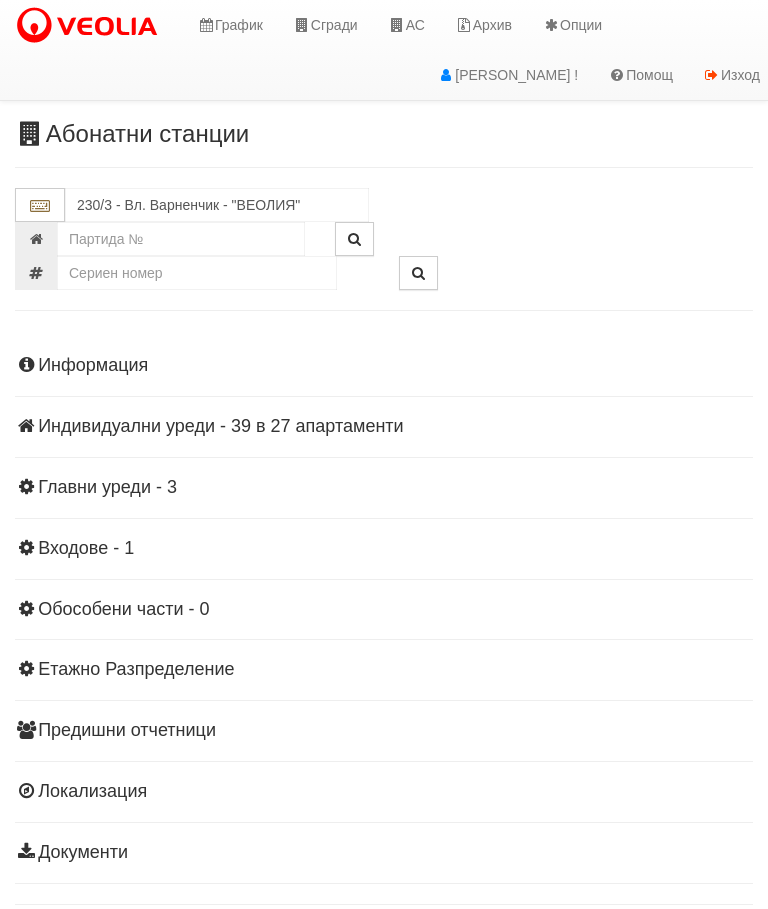 click on "Информация
Параметри
Брой Апартаменти:
27
Ползватели 05/2025
56  %
11  % 27" at bounding box center (384, 607) 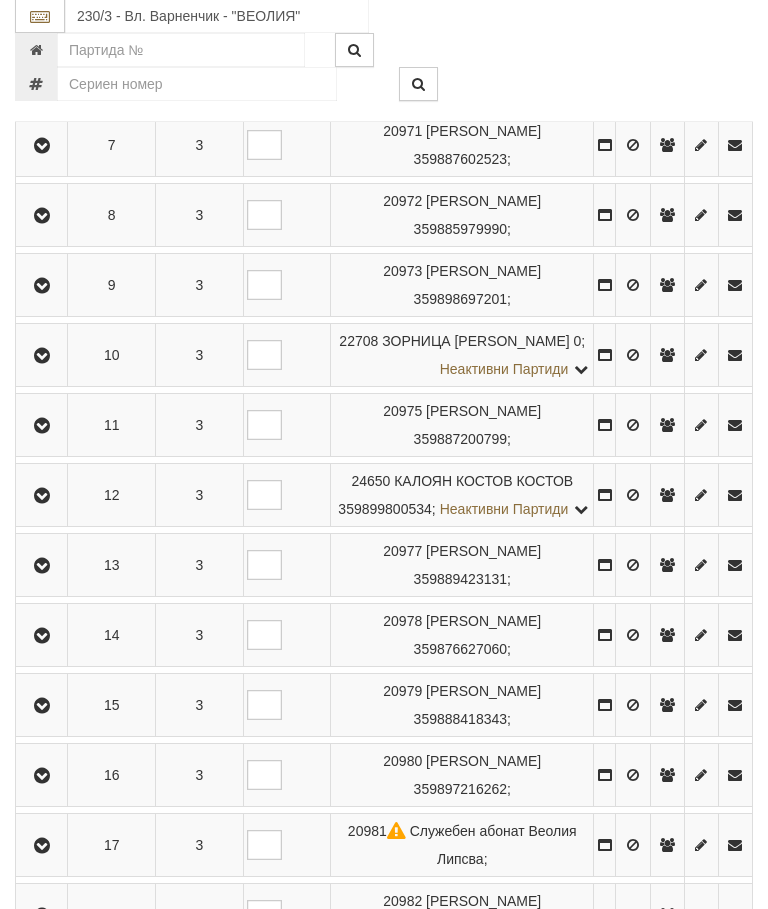 scroll, scrollTop: 821, scrollLeft: 0, axis: vertical 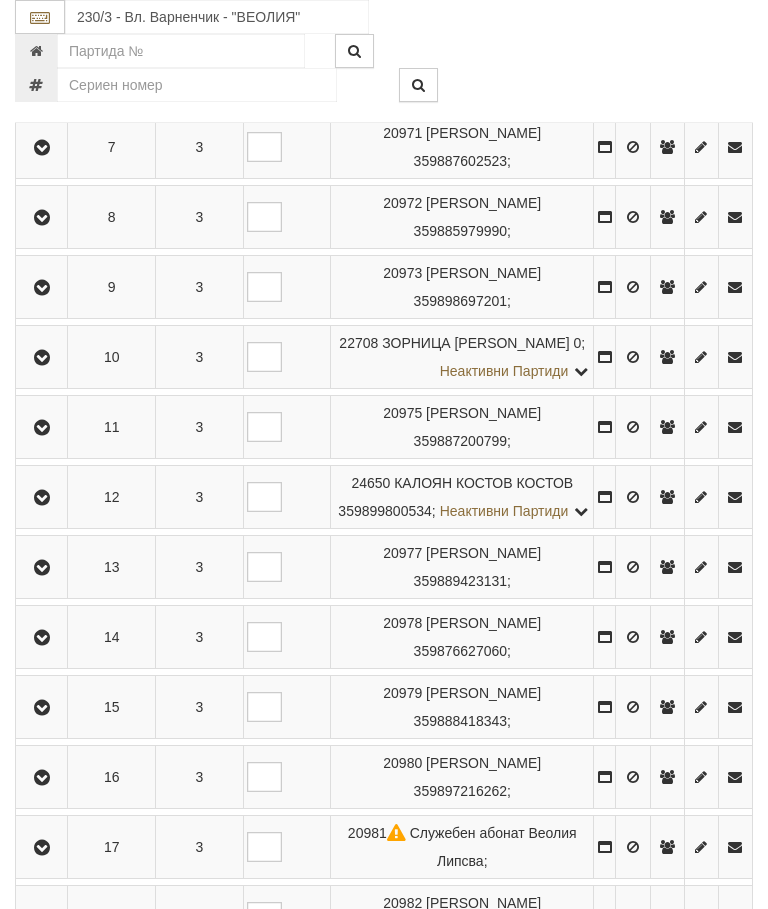 click at bounding box center (42, 638) 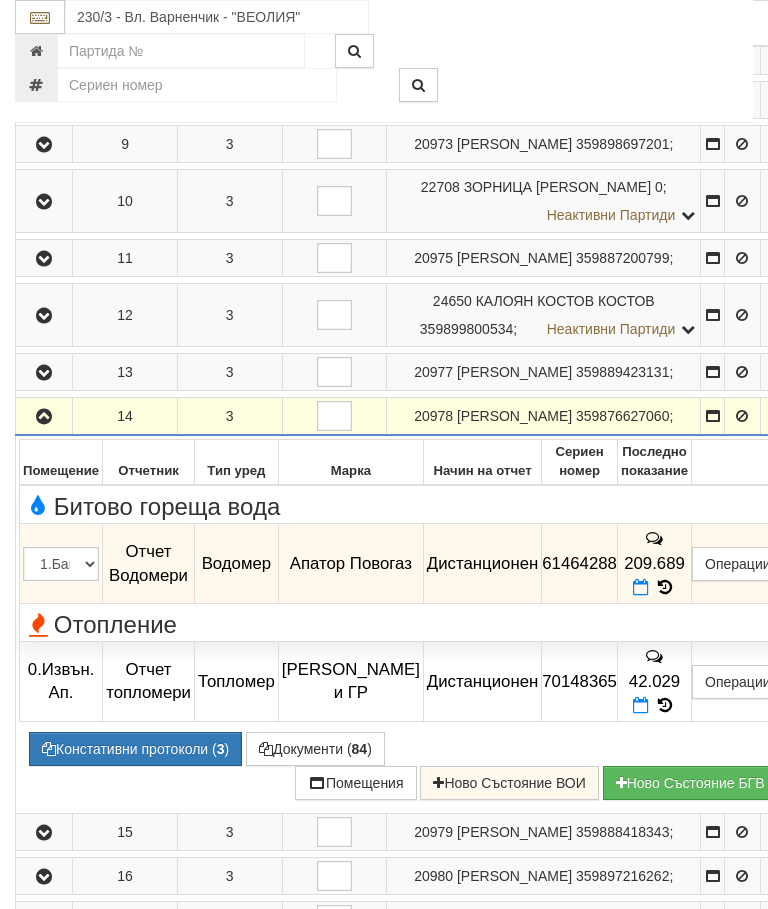 click at bounding box center [665, 587] 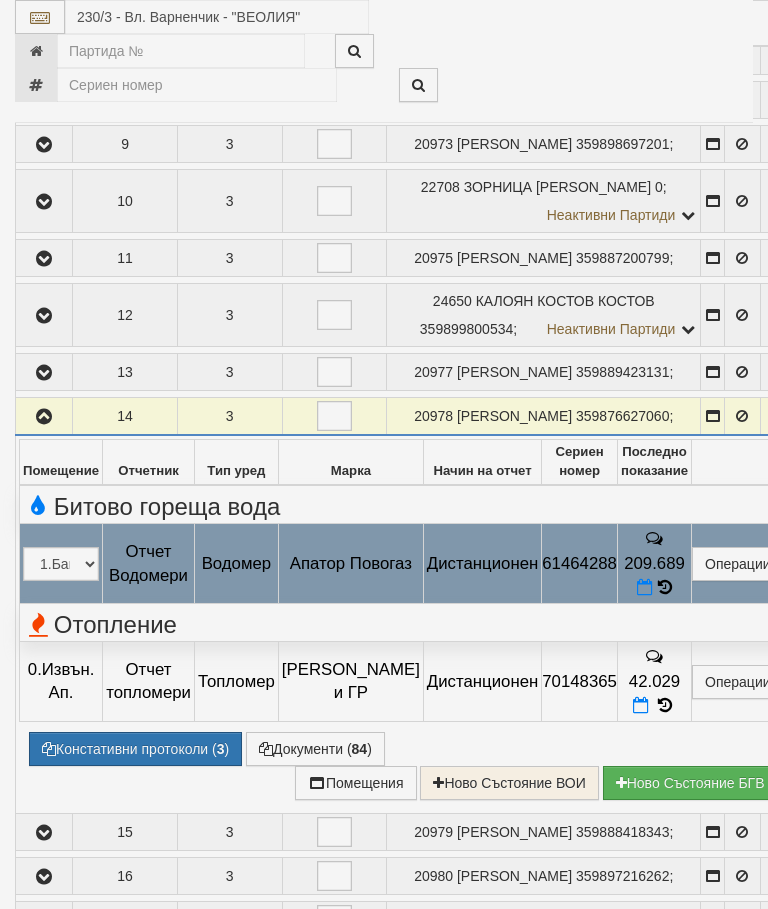 select on "10" 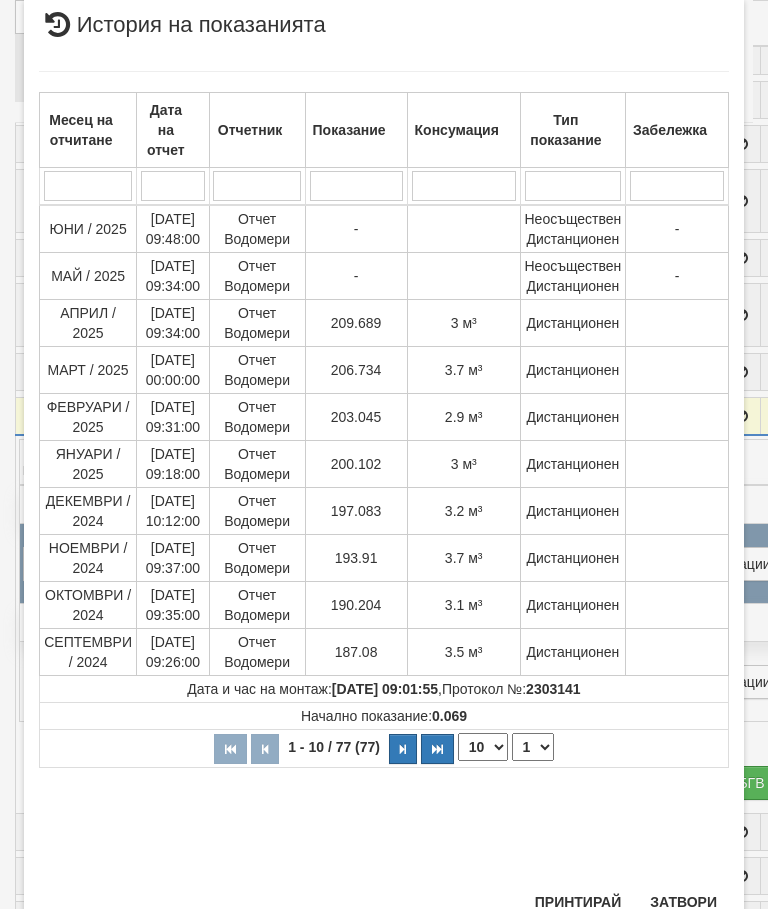 scroll, scrollTop: 718, scrollLeft: 0, axis: vertical 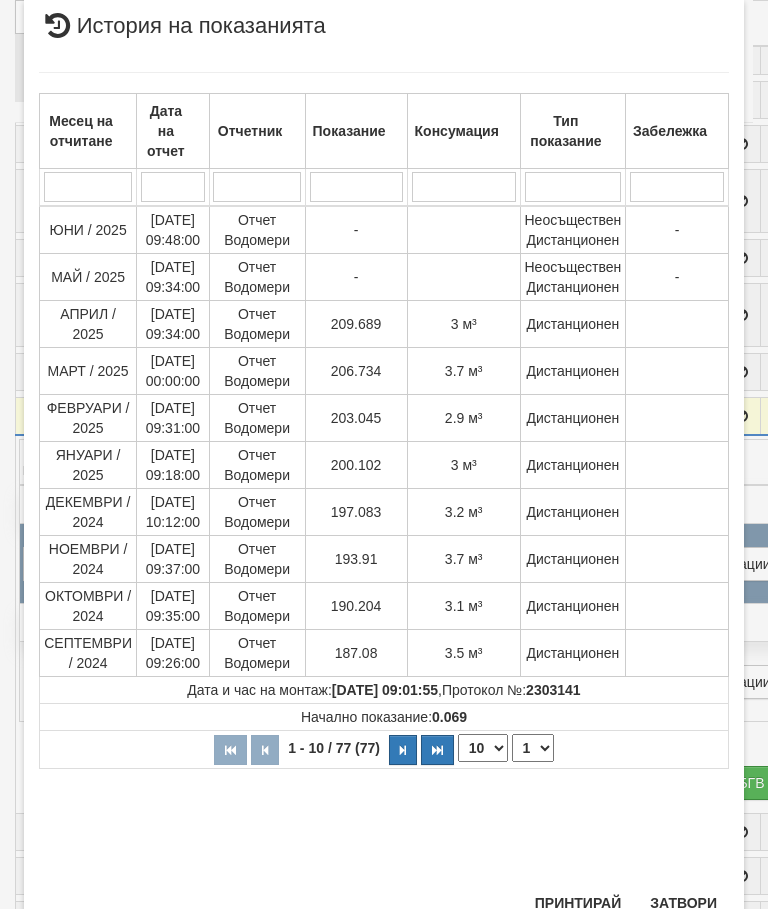 click on "Затвори" at bounding box center (683, 903) 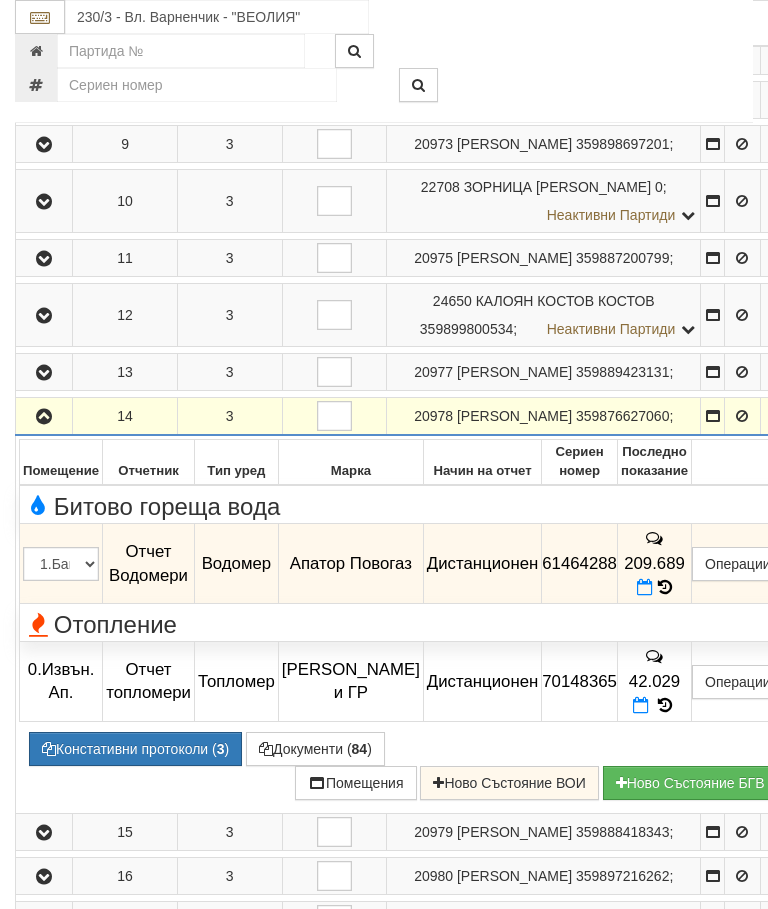 click at bounding box center [44, 417] 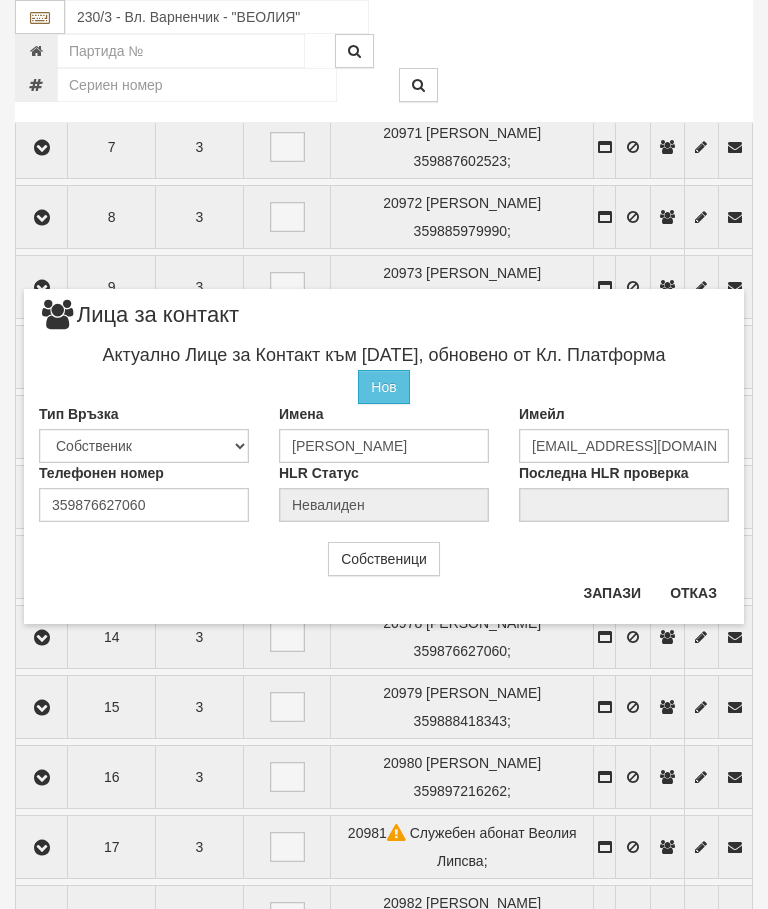 click on "Отказ" at bounding box center (693, 593) 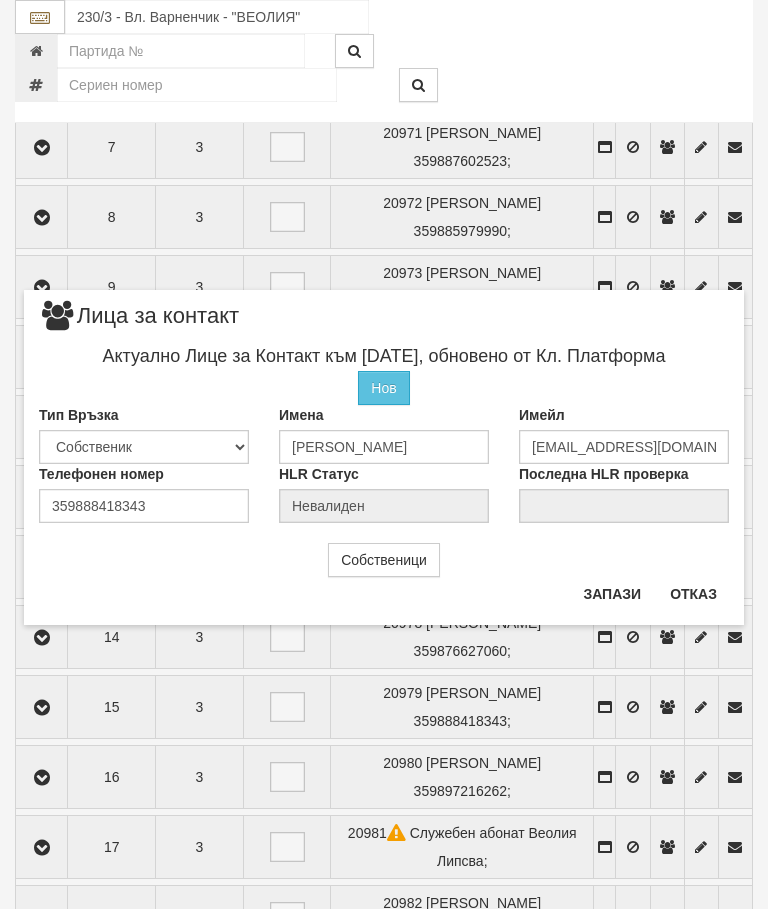 click on "Отказ" at bounding box center [693, 594] 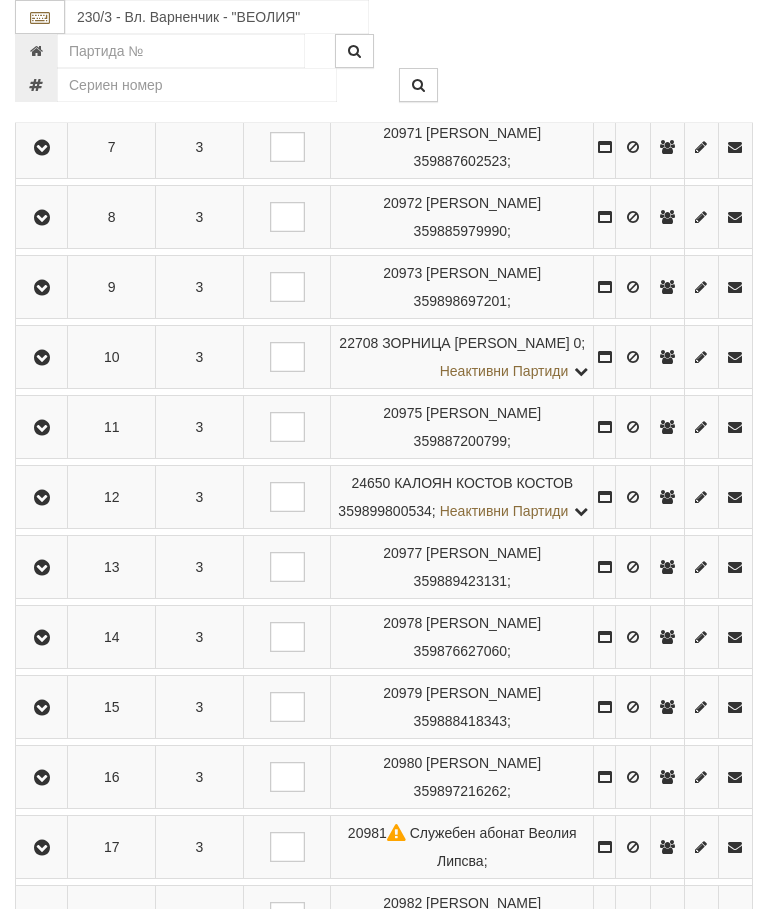 click at bounding box center [42, 708] 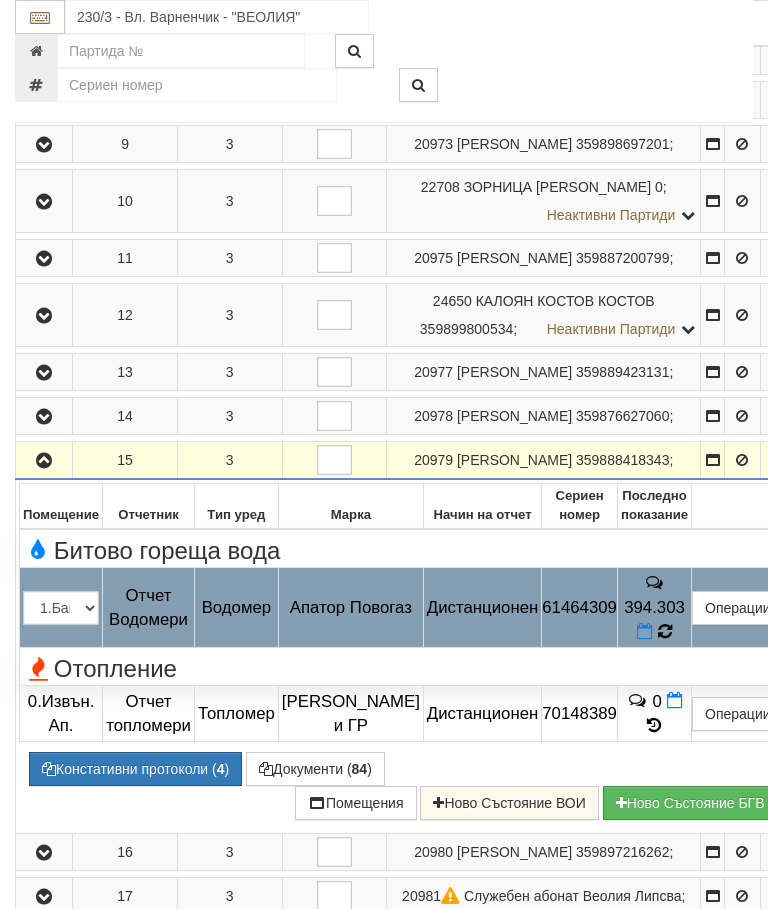 click at bounding box center (665, 631) 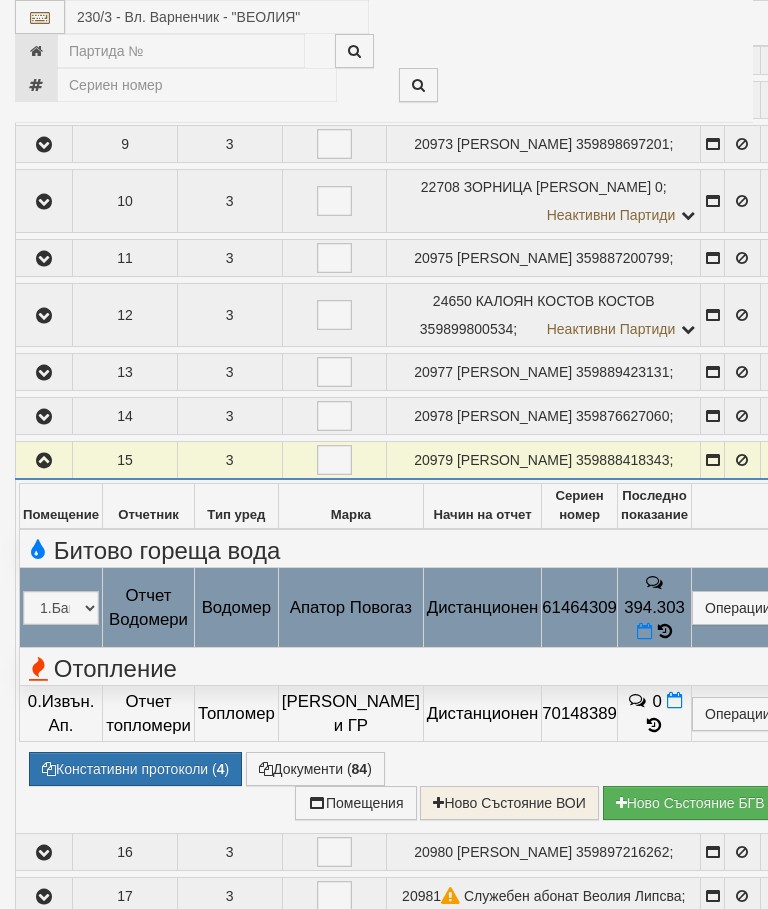 select on "10" 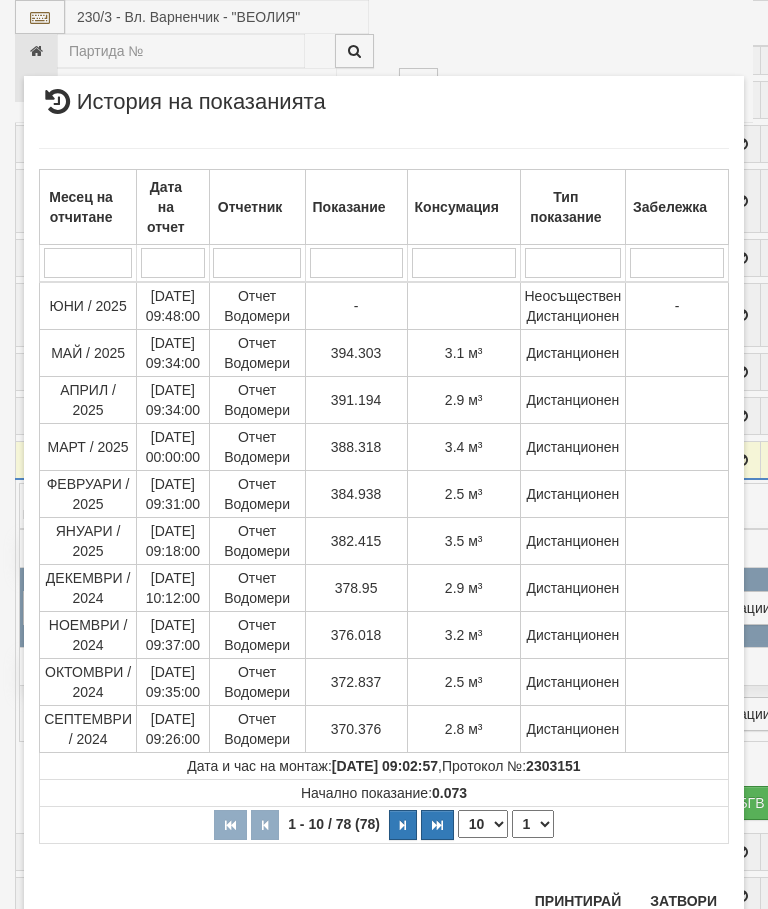 scroll, scrollTop: 1540, scrollLeft: 0, axis: vertical 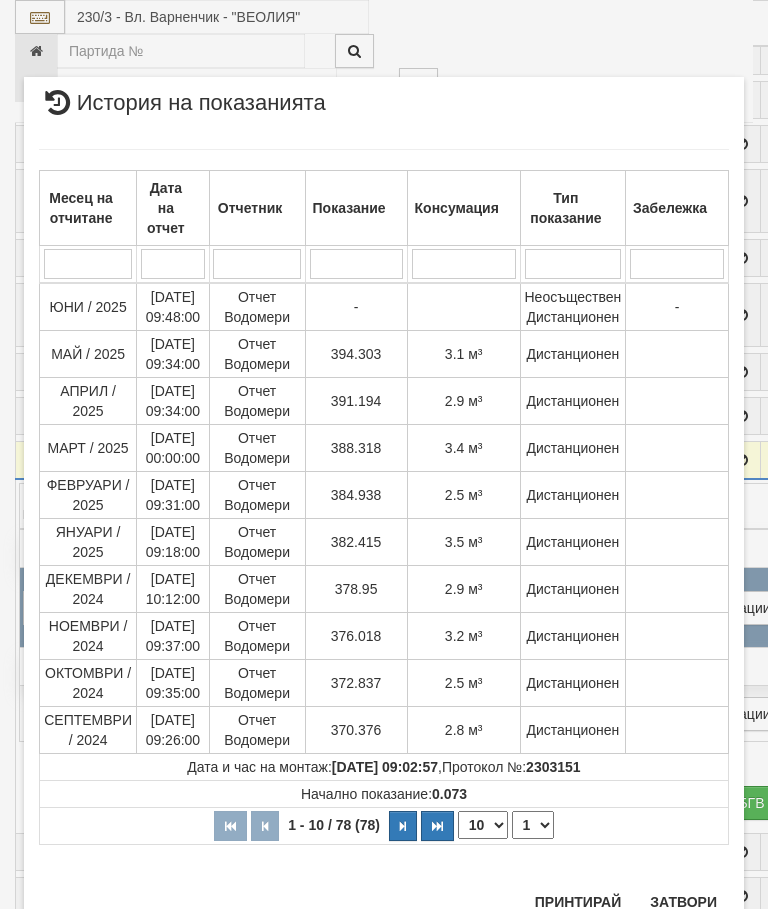 click on "Затвори" at bounding box center (683, 902) 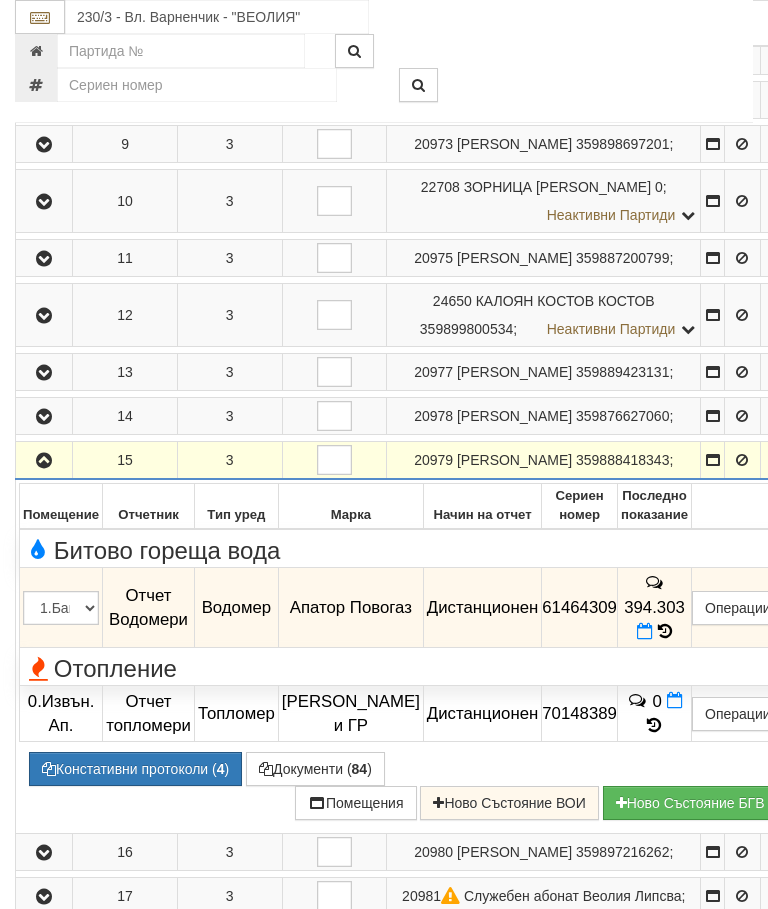 click at bounding box center (44, 461) 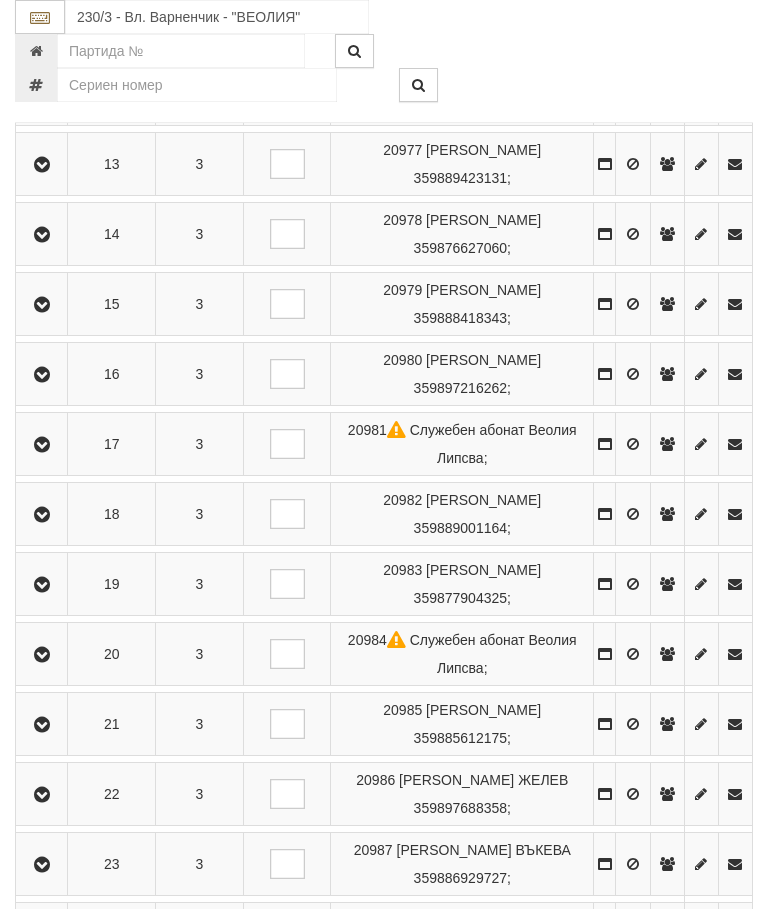 scroll, scrollTop: 1256, scrollLeft: 0, axis: vertical 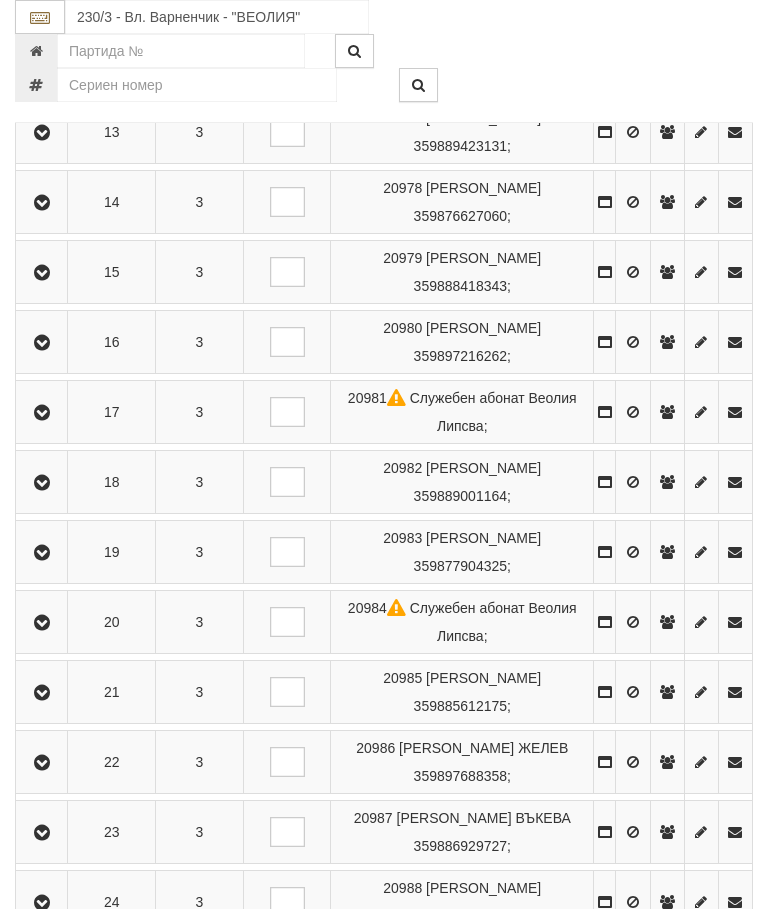 click at bounding box center (42, 553) 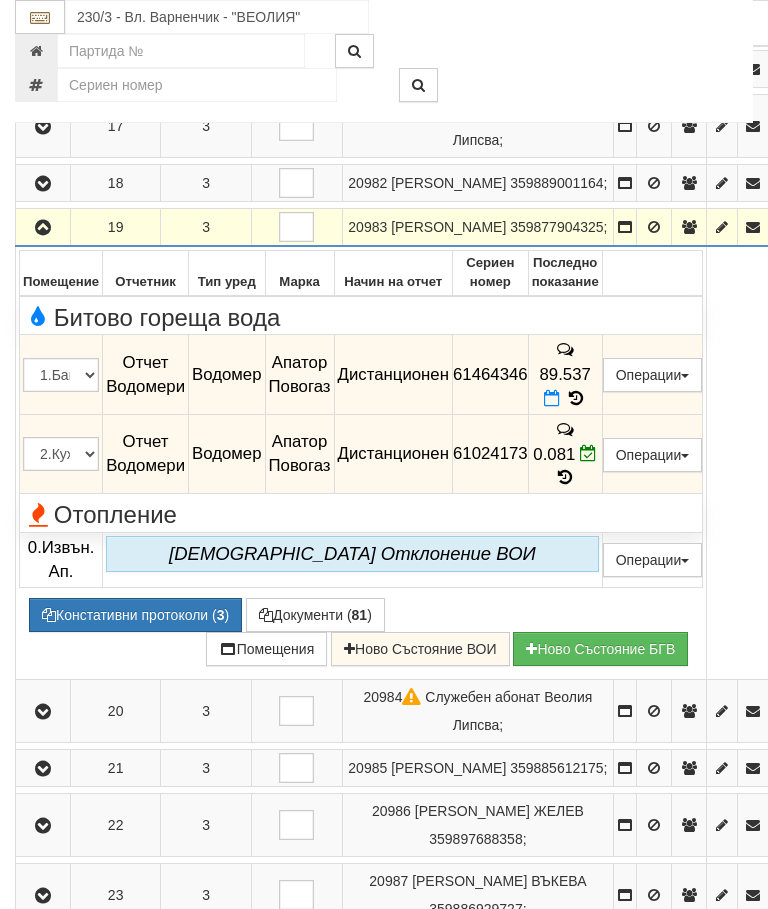 click on "89.537" at bounding box center (565, 375) 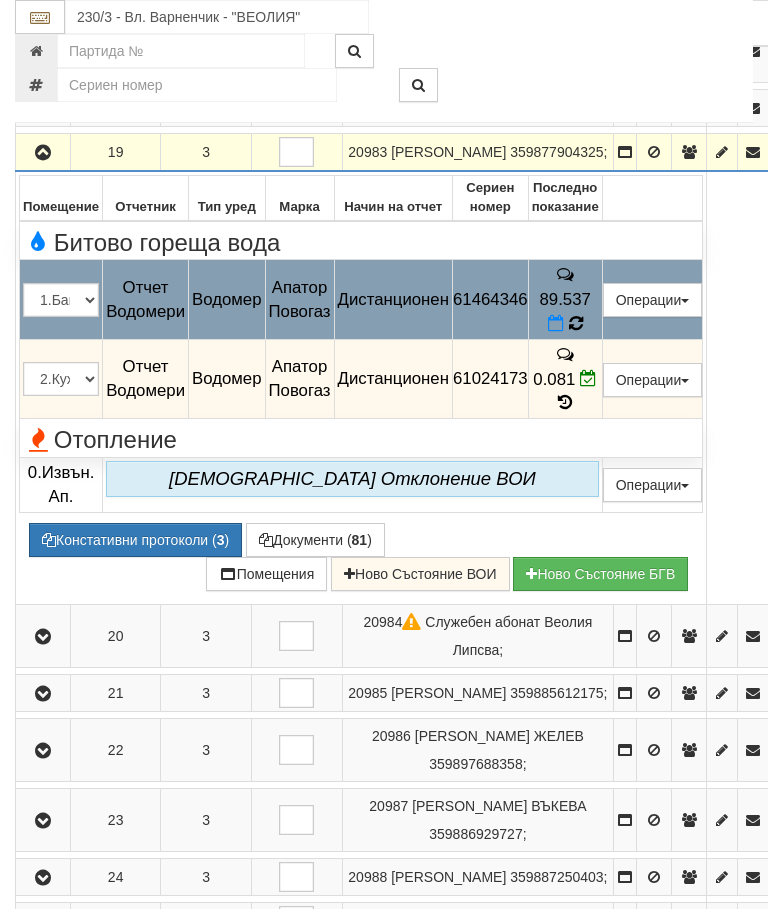 click on "89.537" at bounding box center (565, 300) 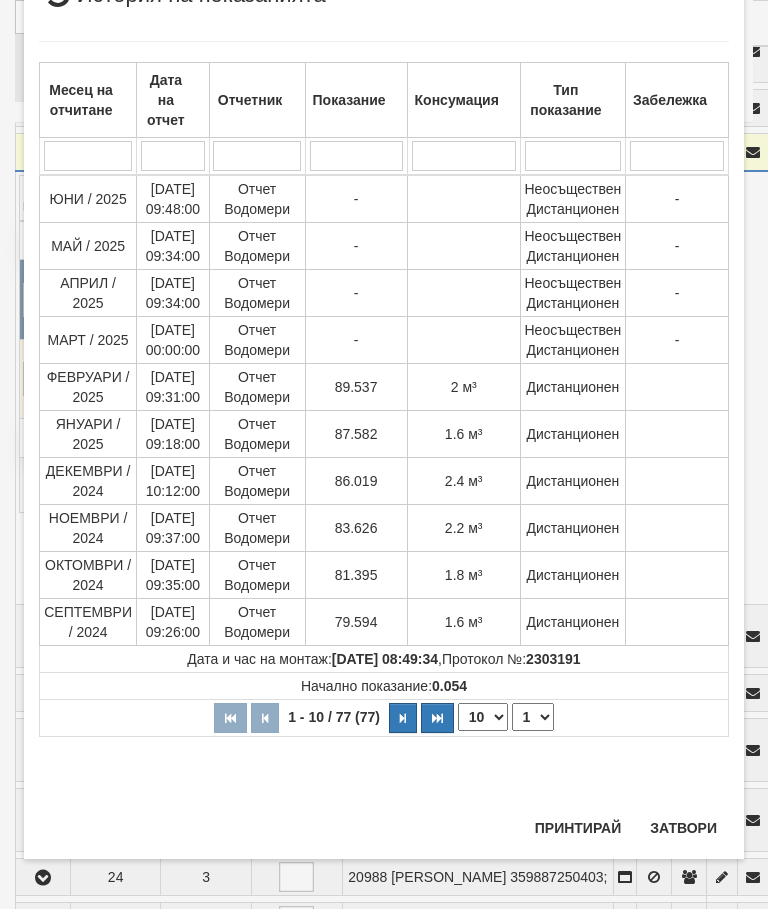 scroll, scrollTop: 1289, scrollLeft: 0, axis: vertical 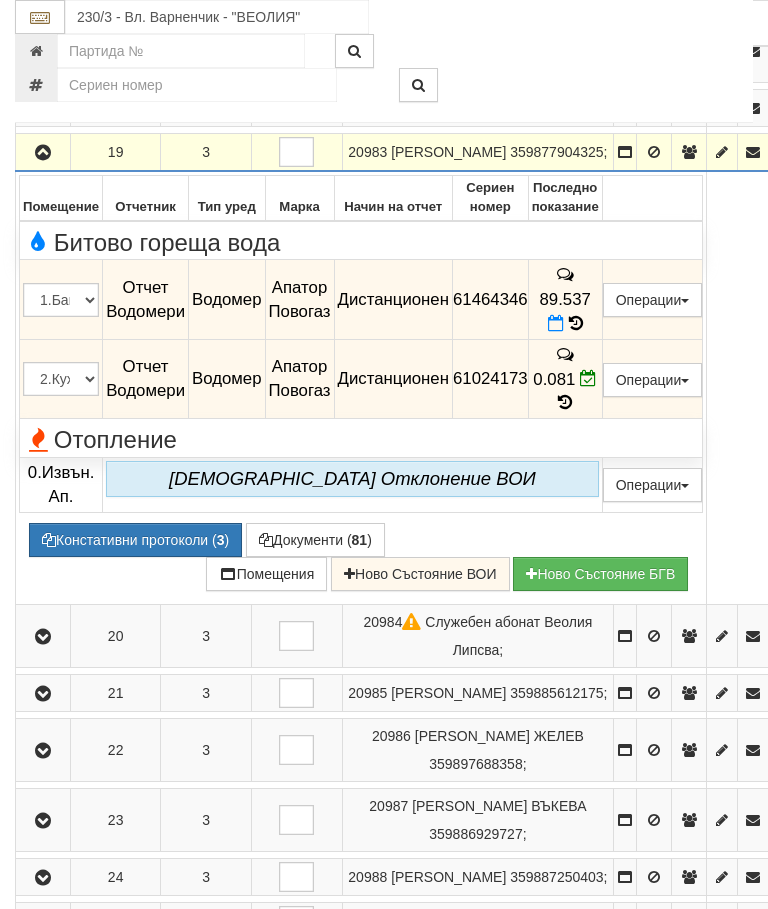 click at bounding box center (43, 152) 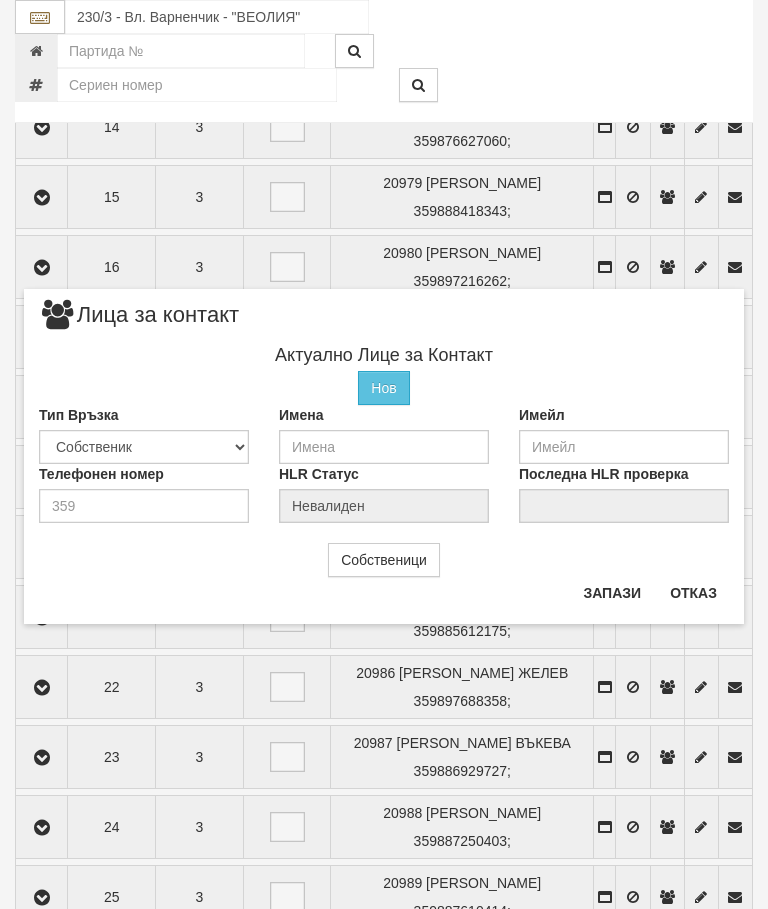 click on "Отказ" at bounding box center [693, 593] 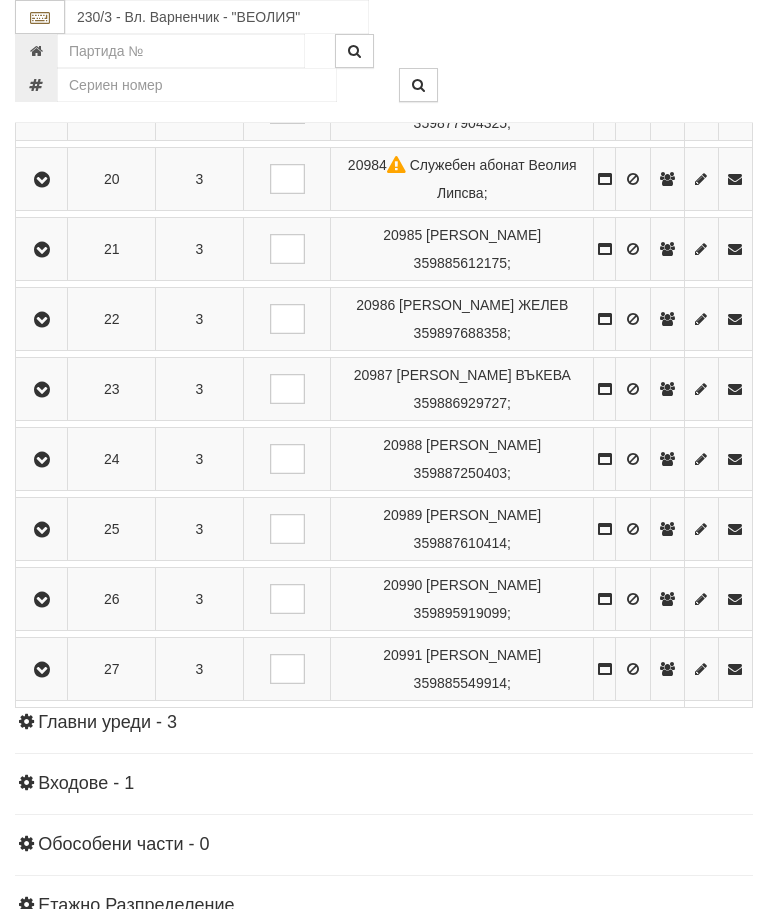 scroll, scrollTop: 1697, scrollLeft: 0, axis: vertical 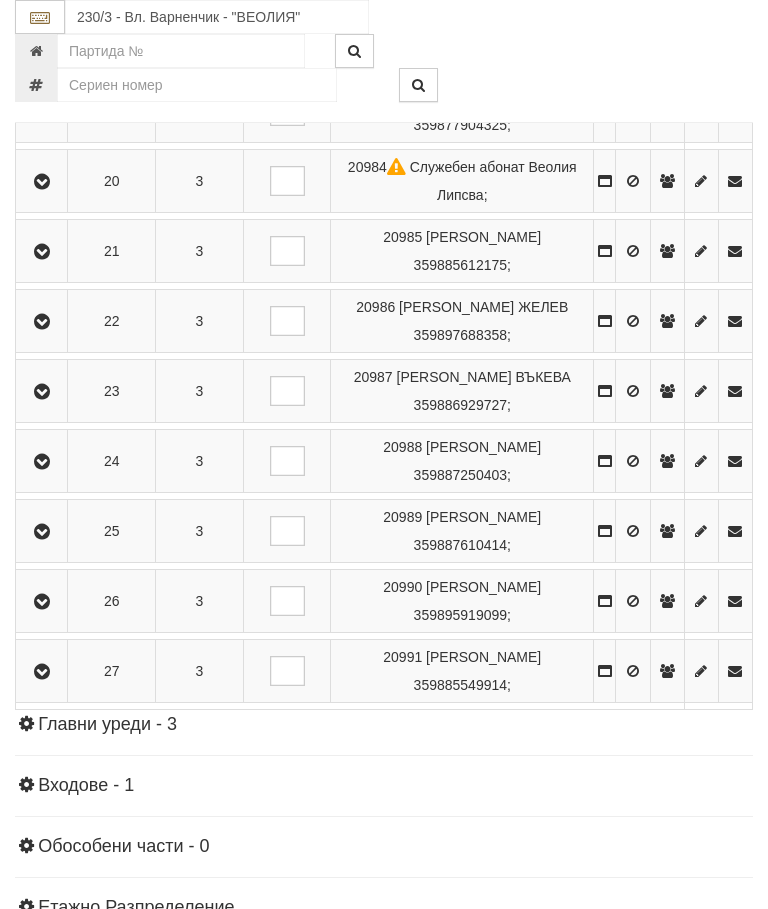 click at bounding box center [667, 321] 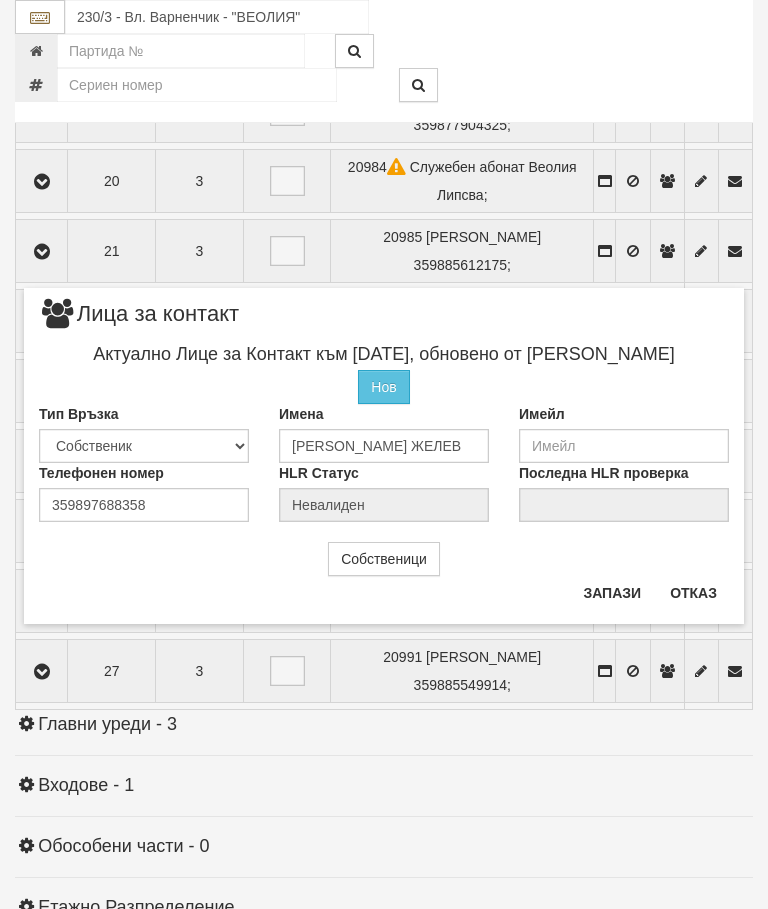 click on "Отказ" at bounding box center (693, 593) 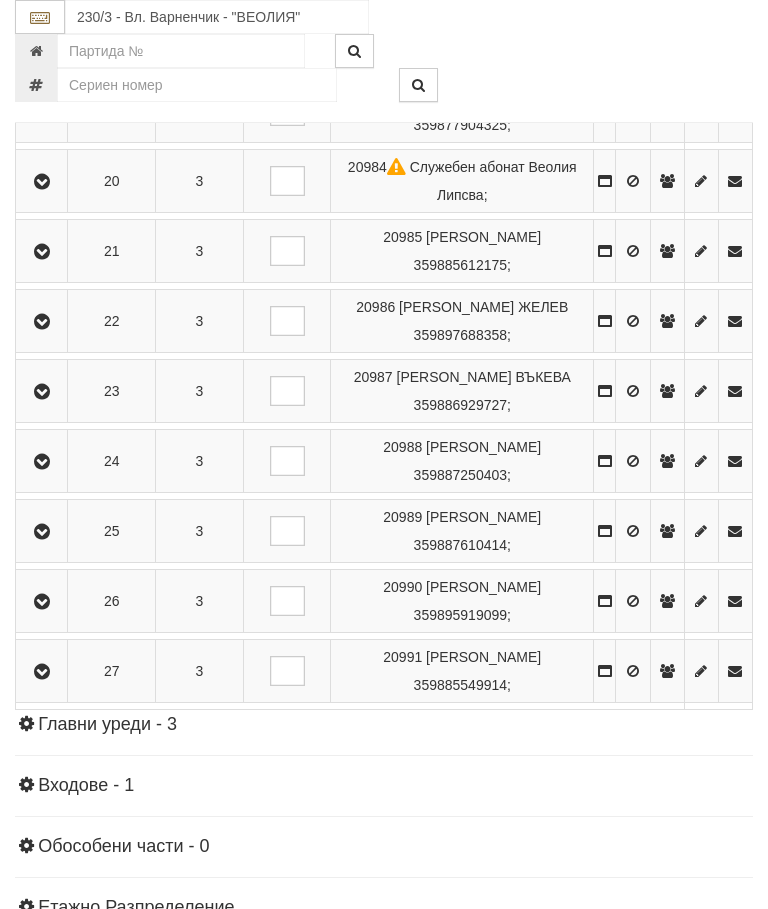 click at bounding box center (42, 322) 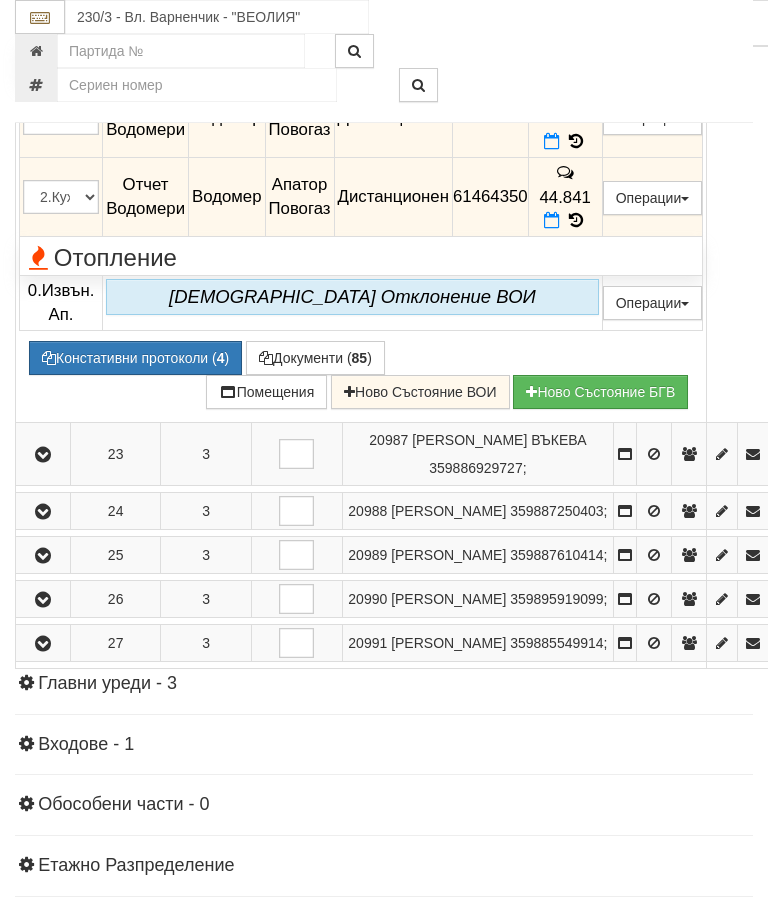 click at bounding box center (576, 141) 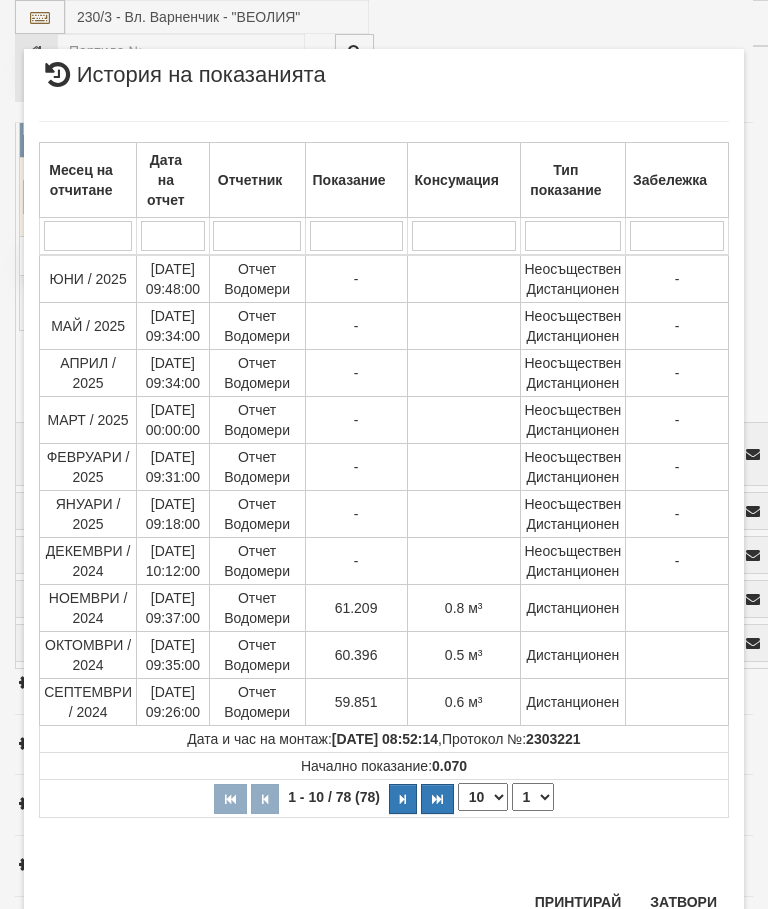 scroll, scrollTop: 1315, scrollLeft: 0, axis: vertical 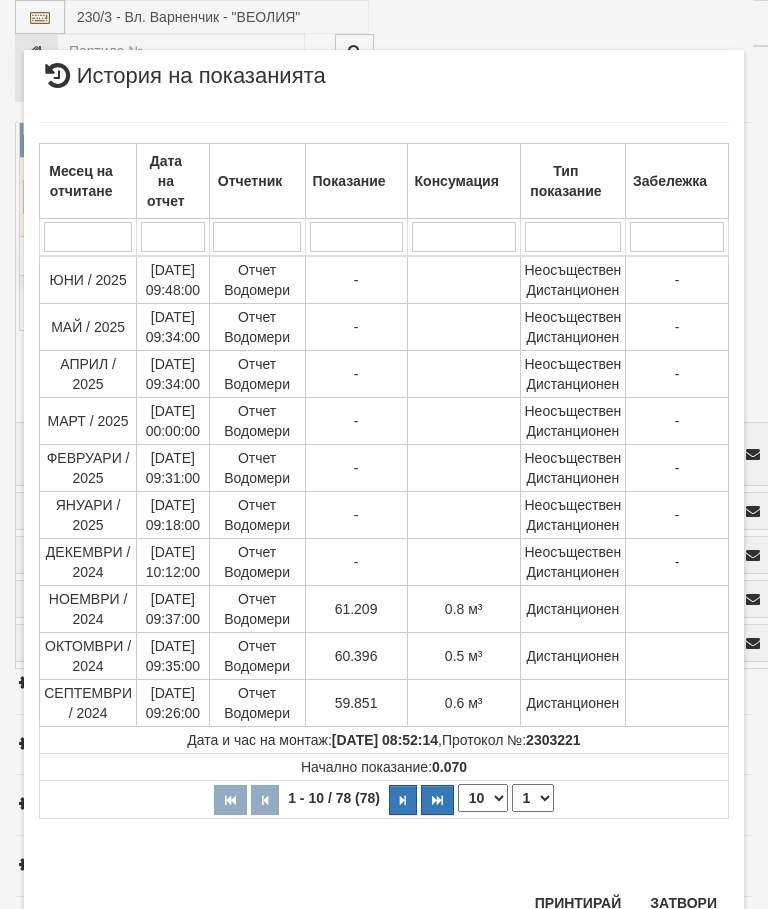 click on "Затвори" at bounding box center (683, 903) 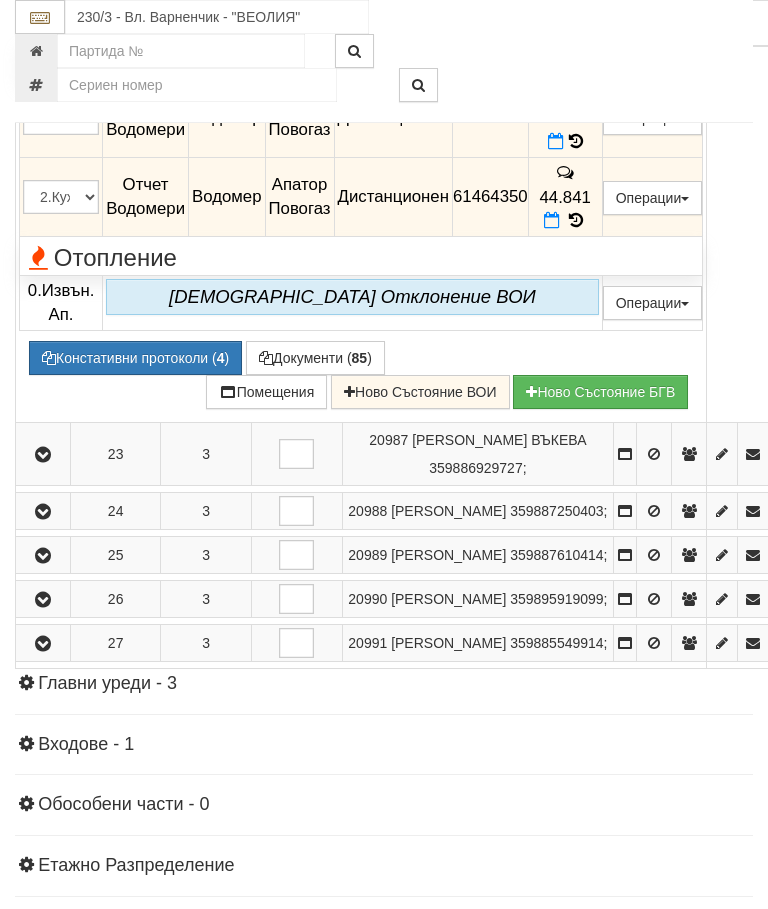 click at bounding box center (576, 220) 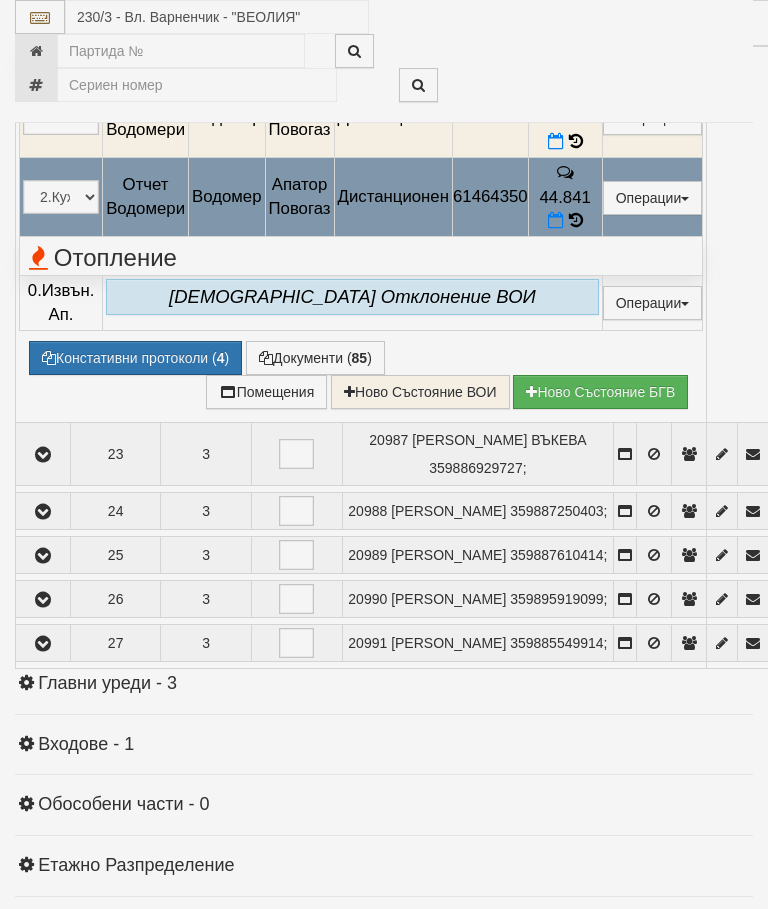 select on "10" 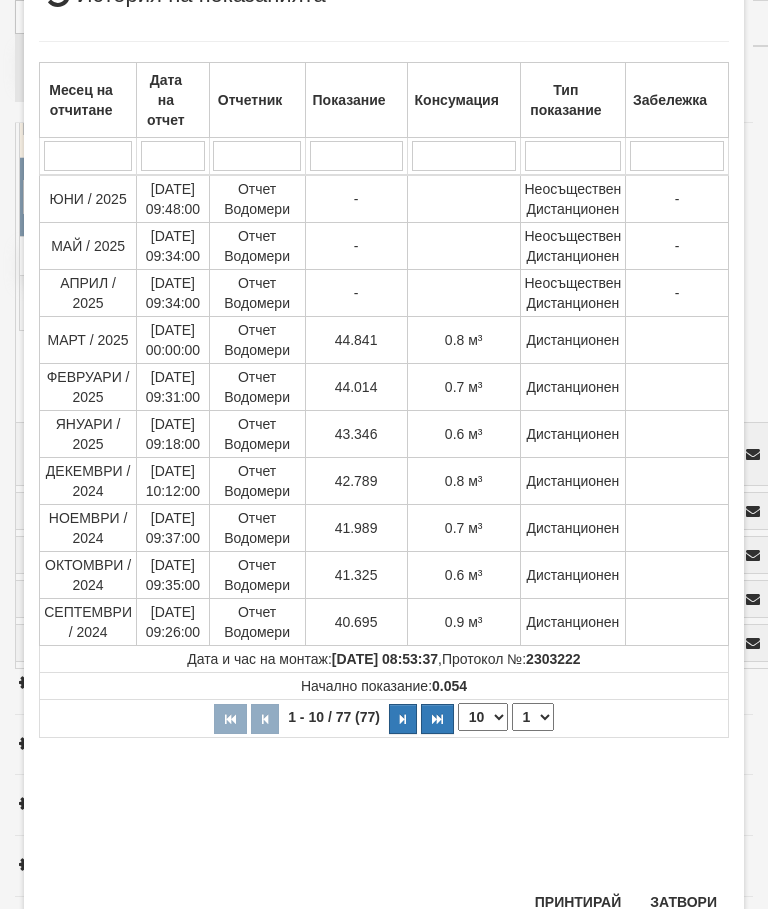 scroll, scrollTop: 331, scrollLeft: 0, axis: vertical 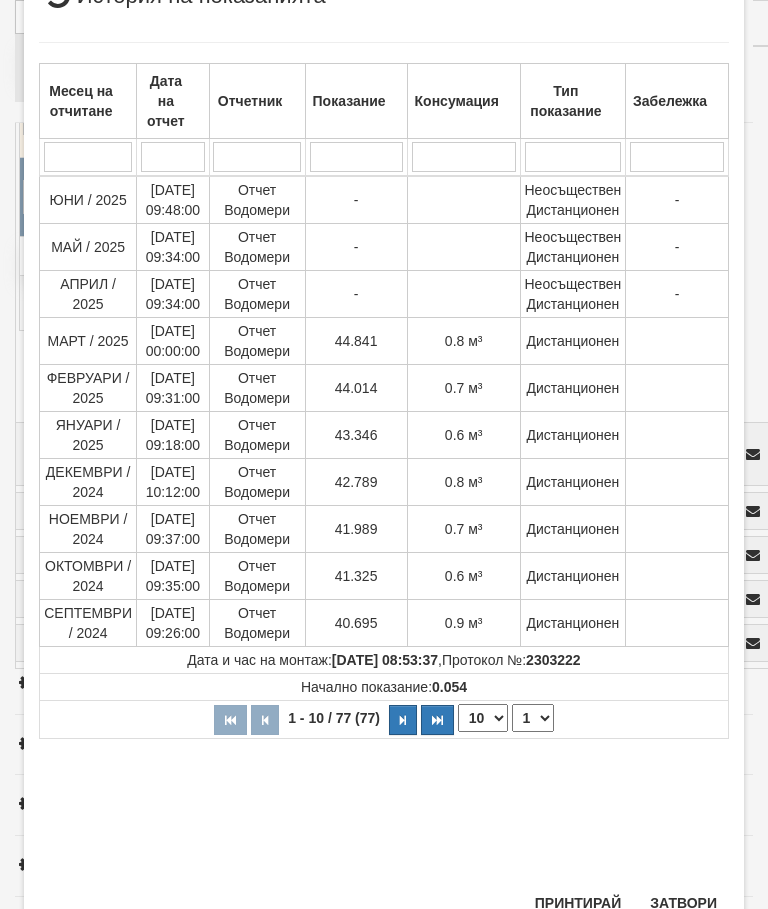 click on "Затвори" at bounding box center (683, 903) 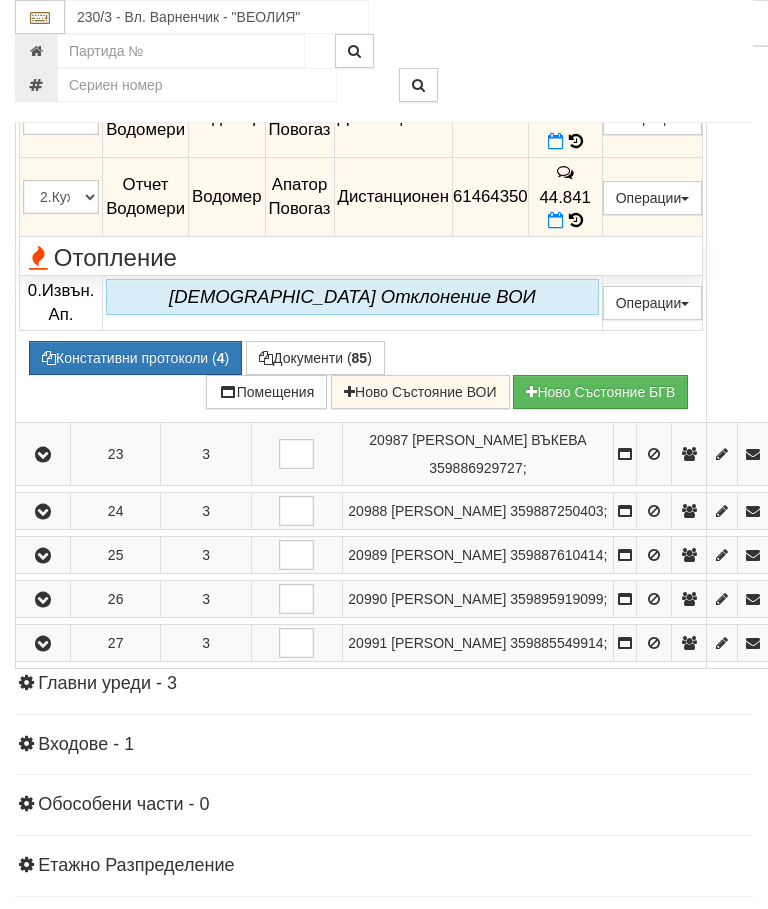 click at bounding box center [43, -42] 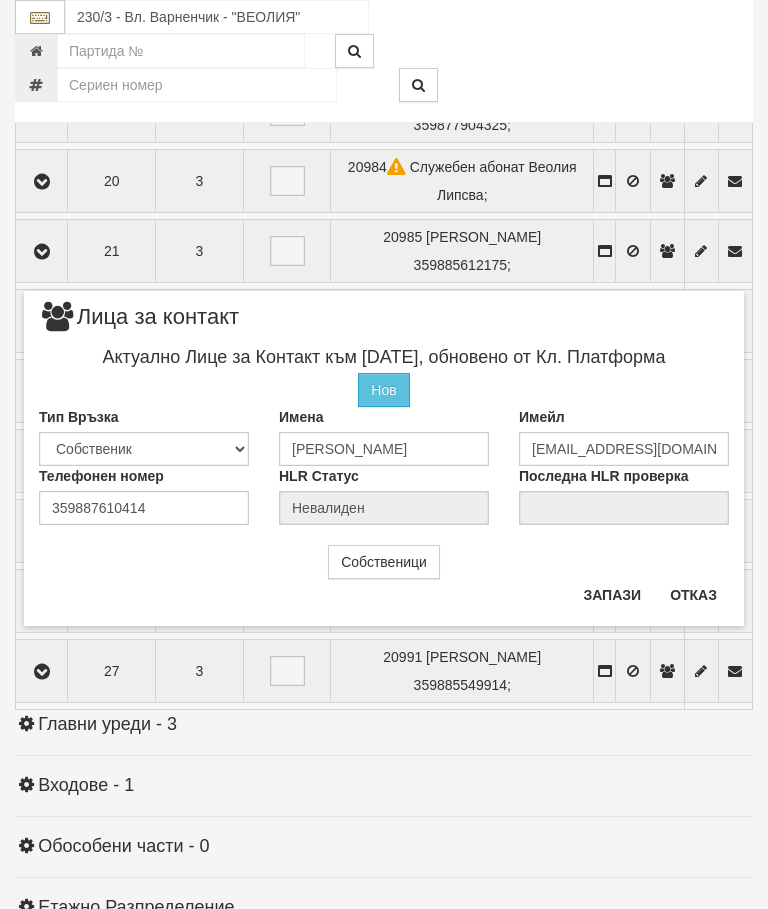 click on "Отказ" at bounding box center (693, 595) 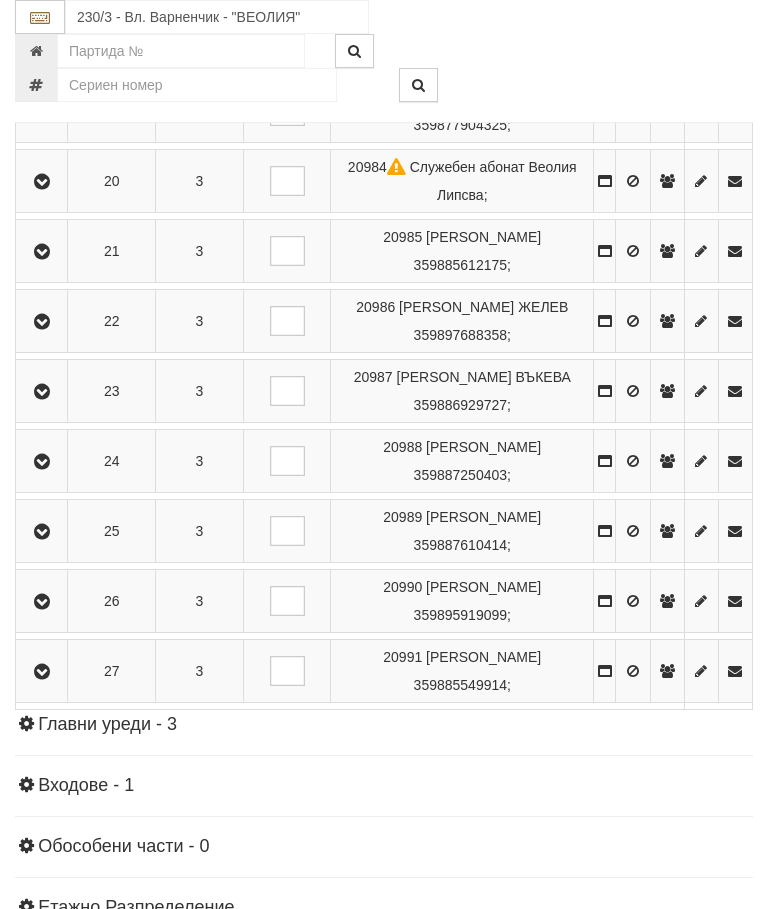 click at bounding box center (42, 532) 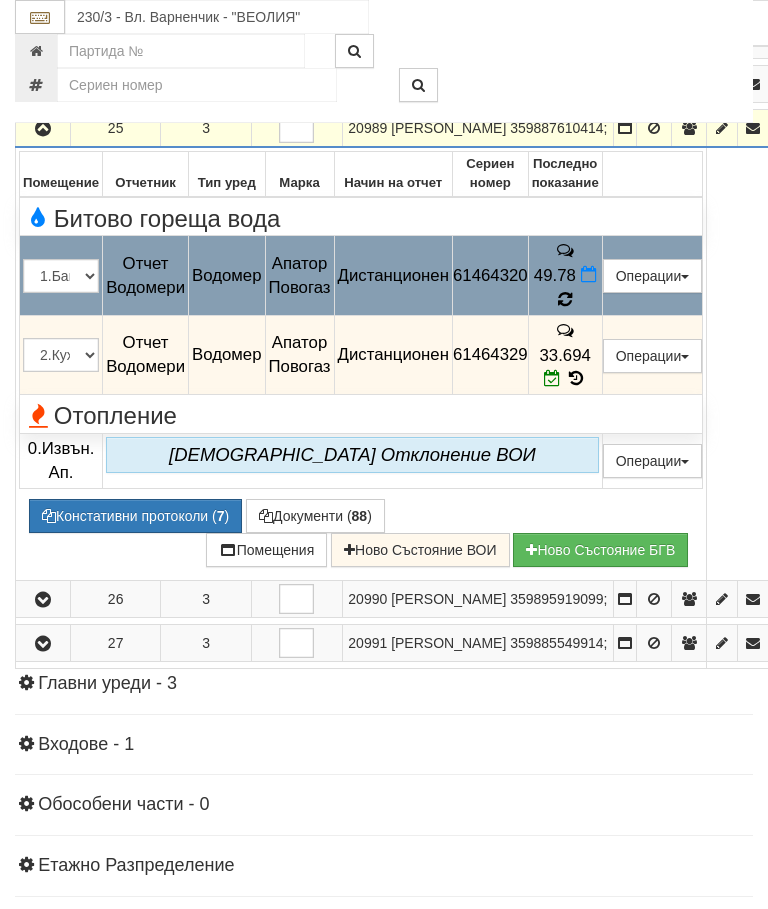 click on "49.78" at bounding box center [565, 276] 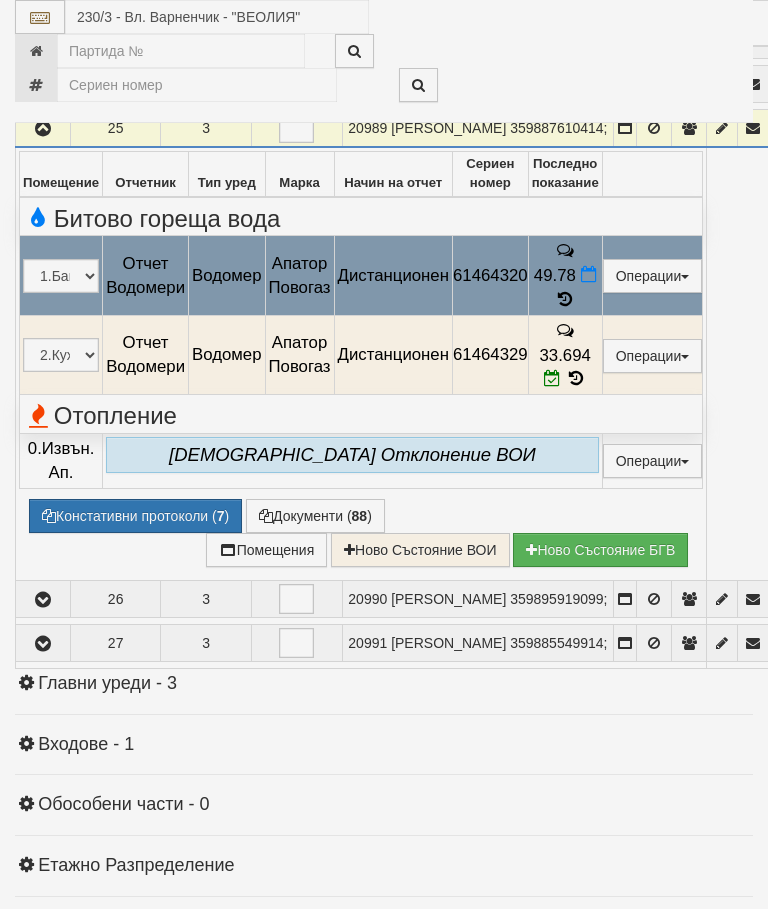 select on "10" 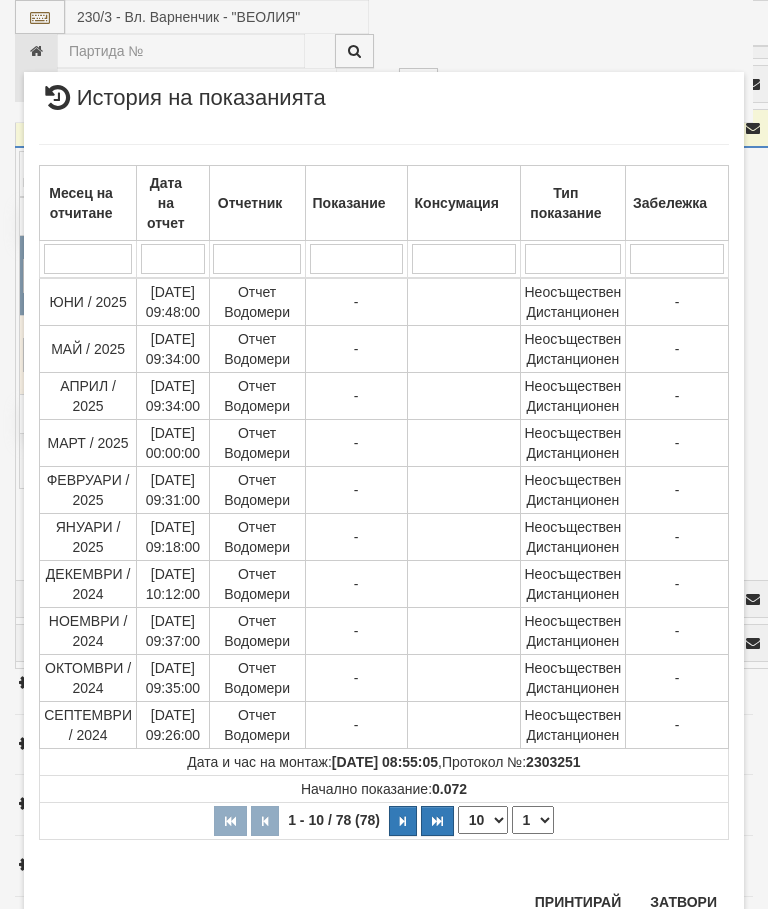 scroll, scrollTop: 1504, scrollLeft: 0, axis: vertical 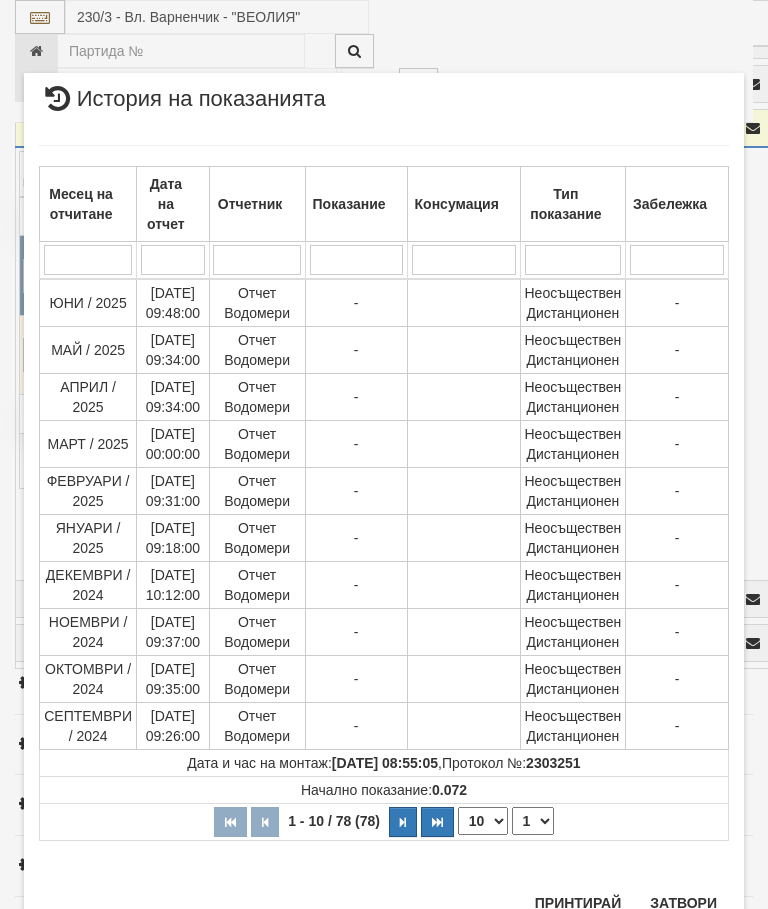 click on "1 2 3 4 5 6 7 8" at bounding box center (533, 821) 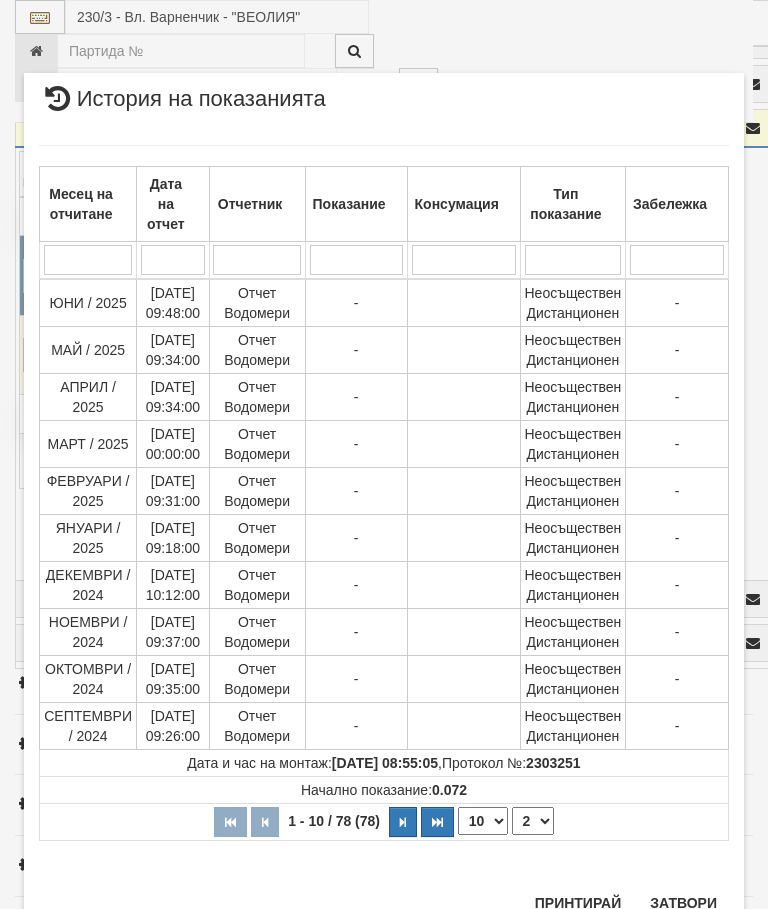 select on "2" 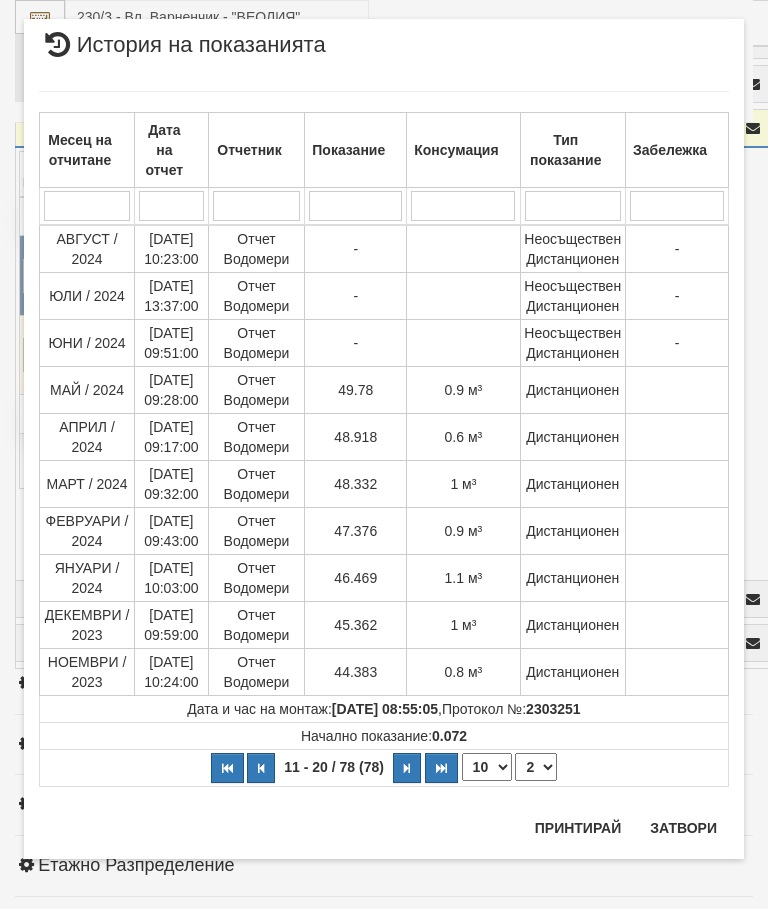 scroll, scrollTop: 0, scrollLeft: 0, axis: both 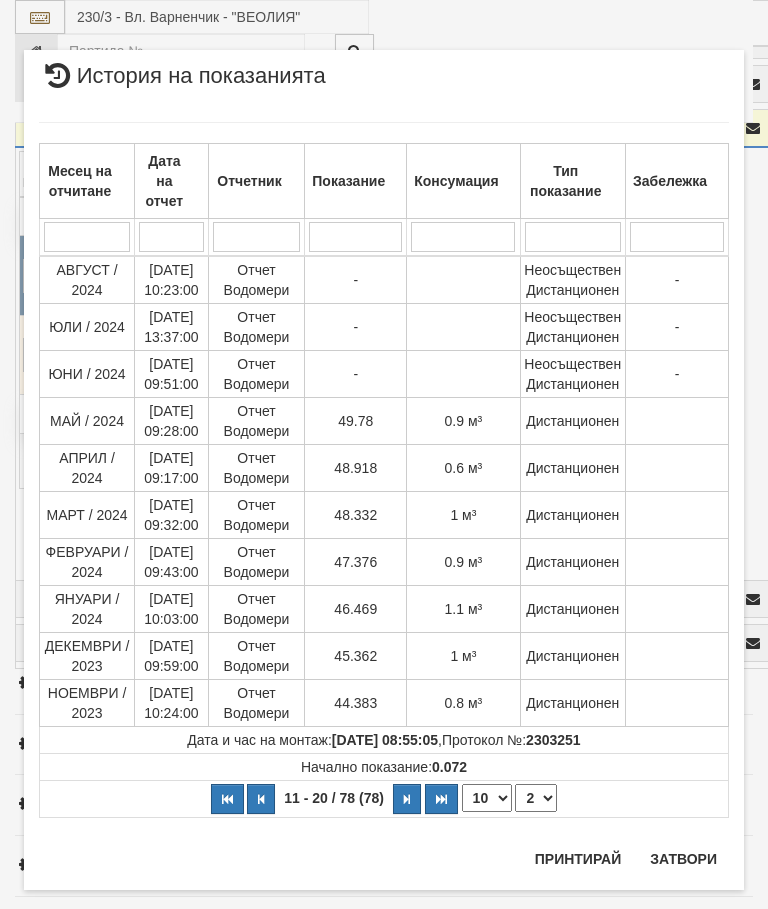 click on "Затвори" at bounding box center (683, 859) 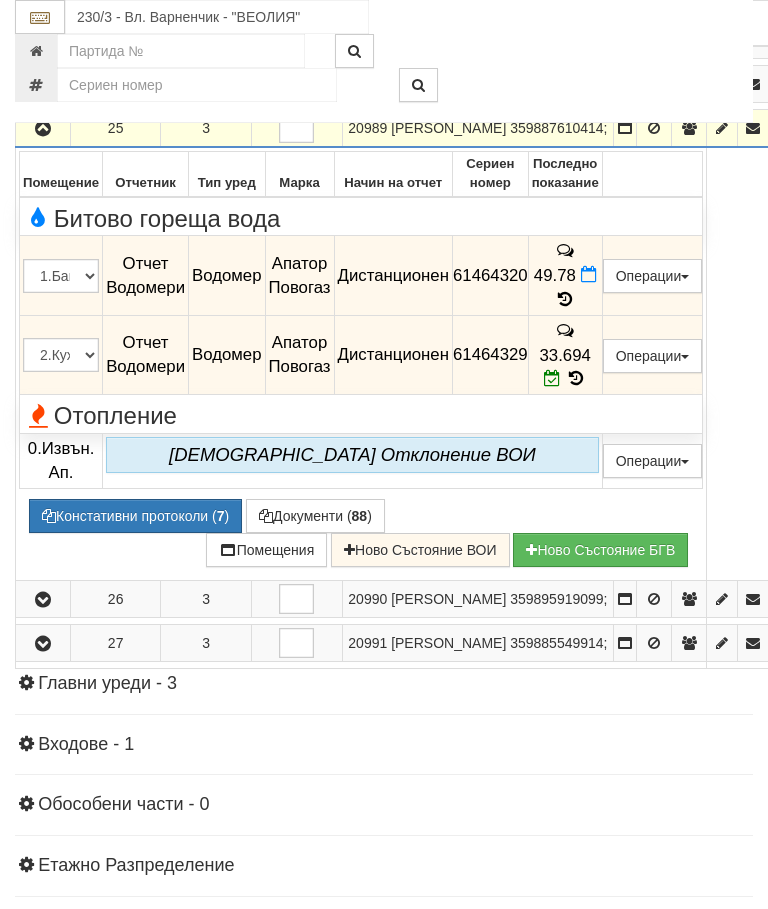 click at bounding box center [43, 129] 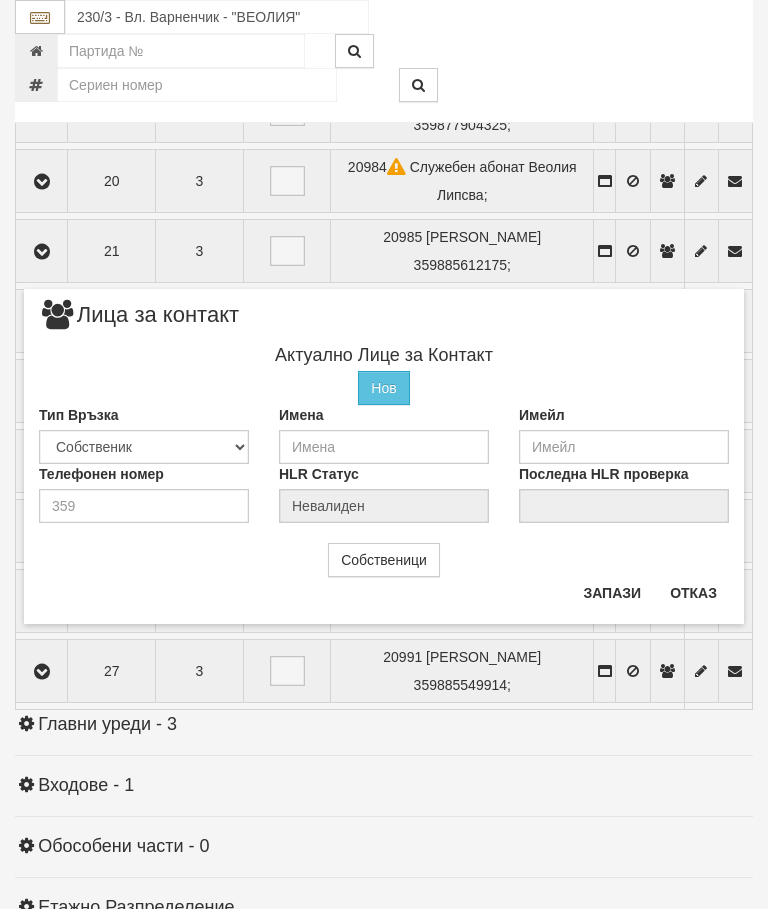 click on "Отказ" at bounding box center (693, 593) 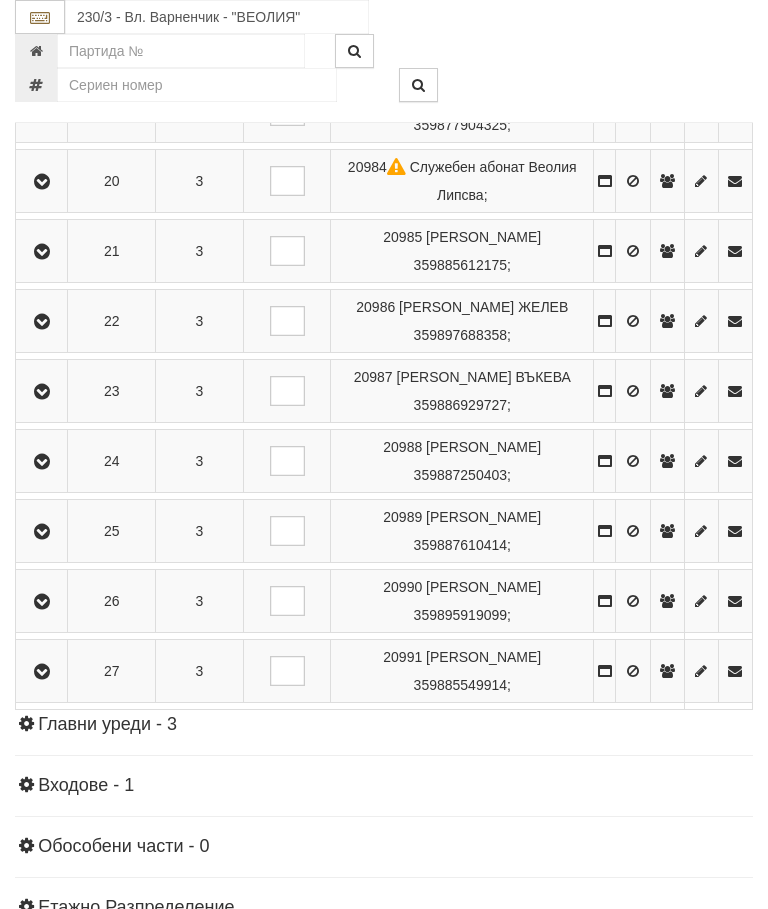 click at bounding box center [41, 601] 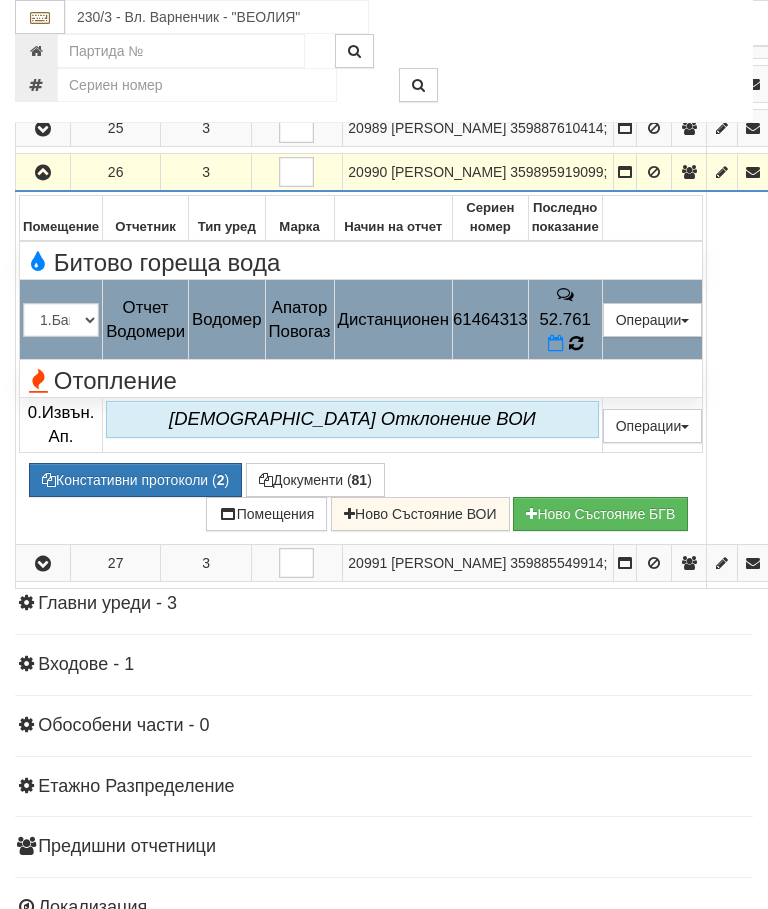 click at bounding box center [575, 343] 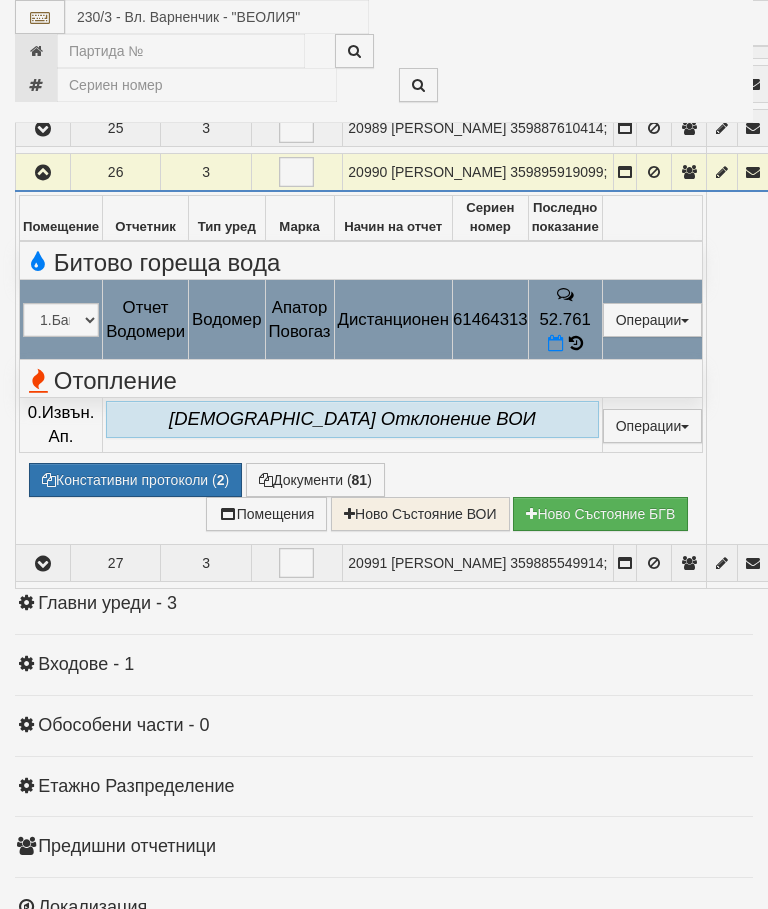 select on "10" 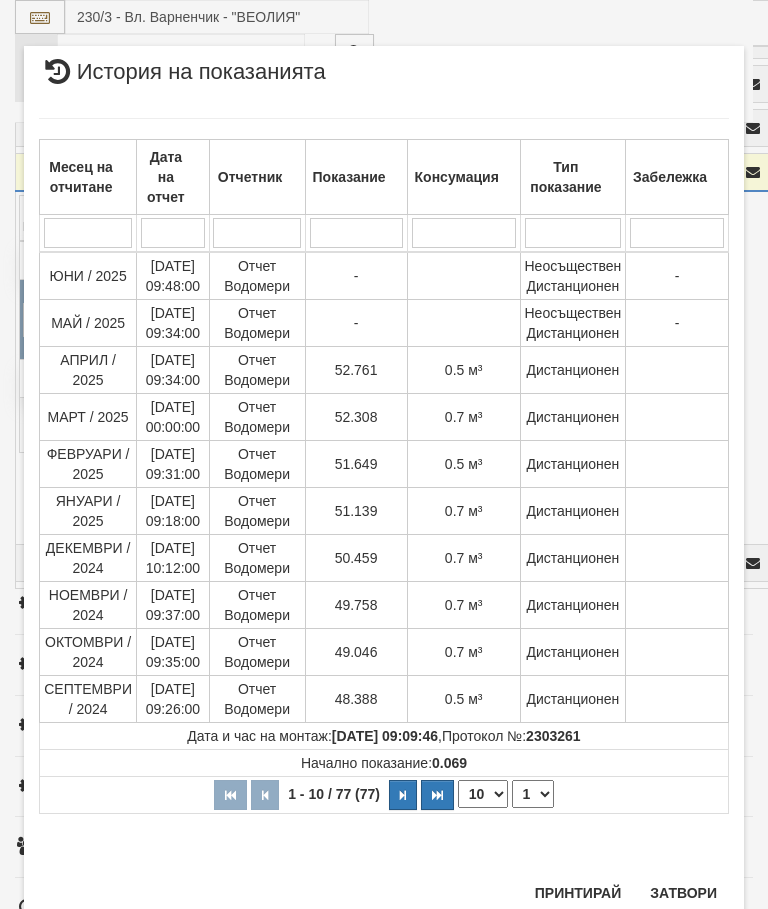 scroll, scrollTop: 1323, scrollLeft: 0, axis: vertical 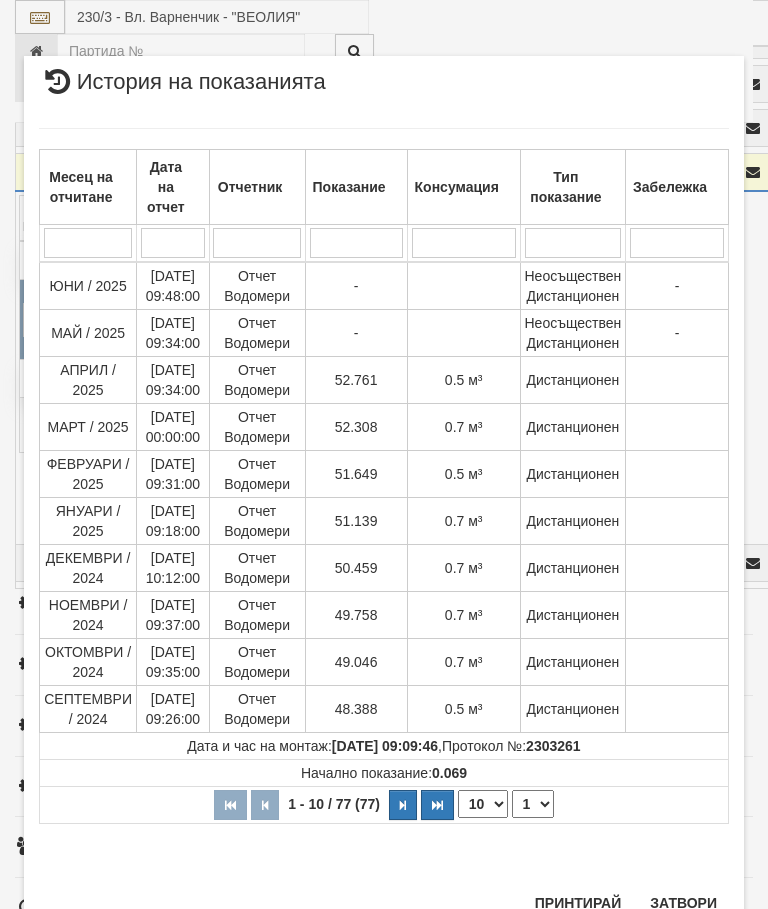 click on "Затвори" at bounding box center [683, 903] 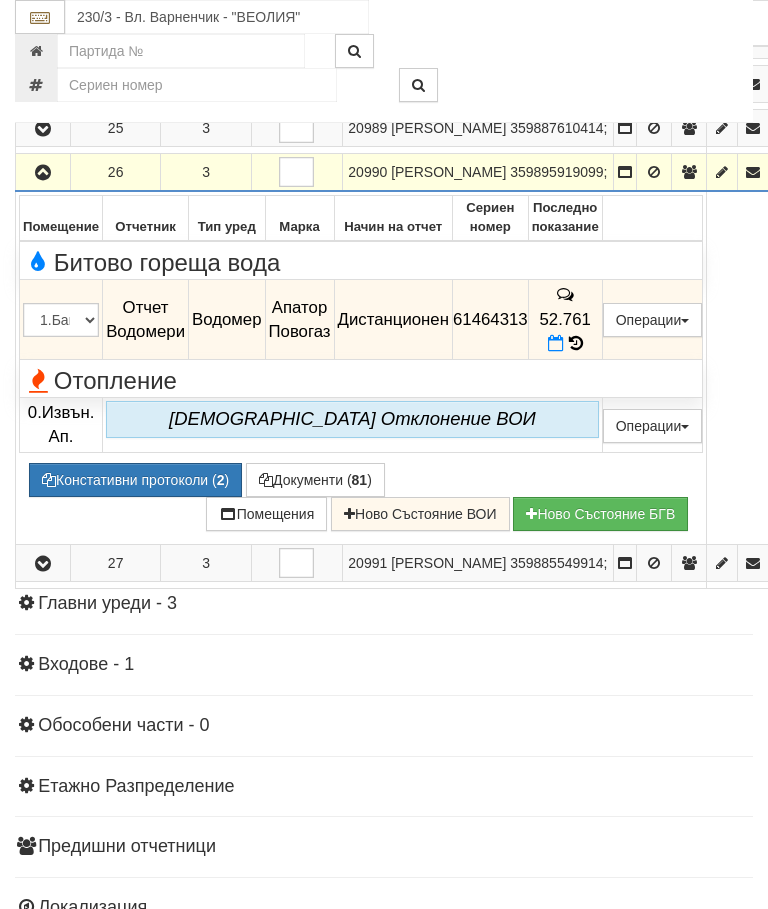click at bounding box center [43, 173] 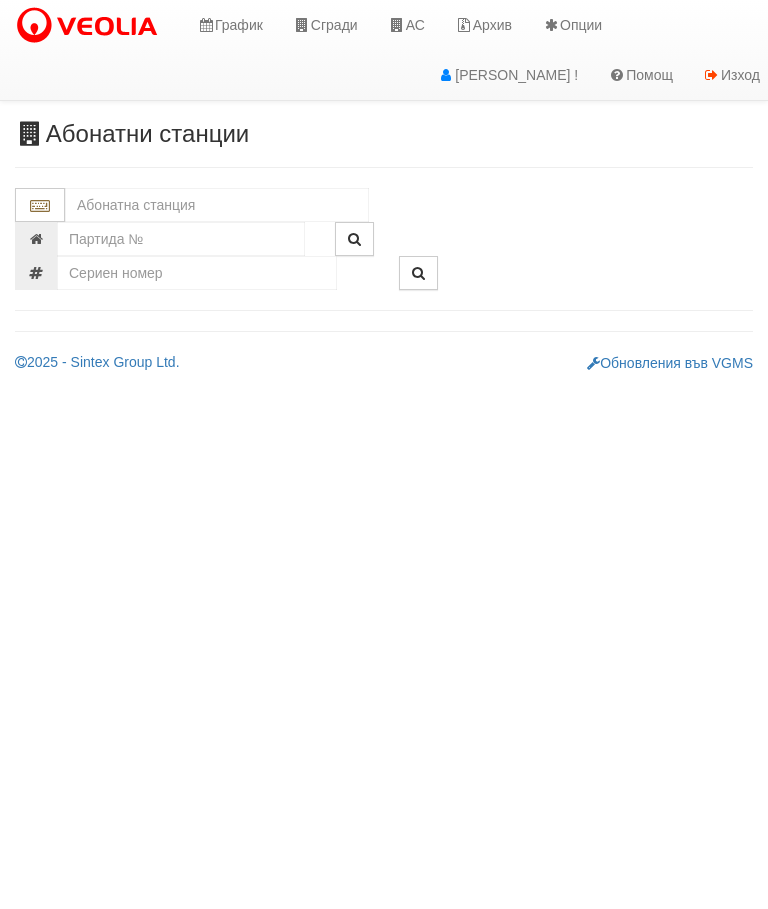 scroll, scrollTop: 0, scrollLeft: 0, axis: both 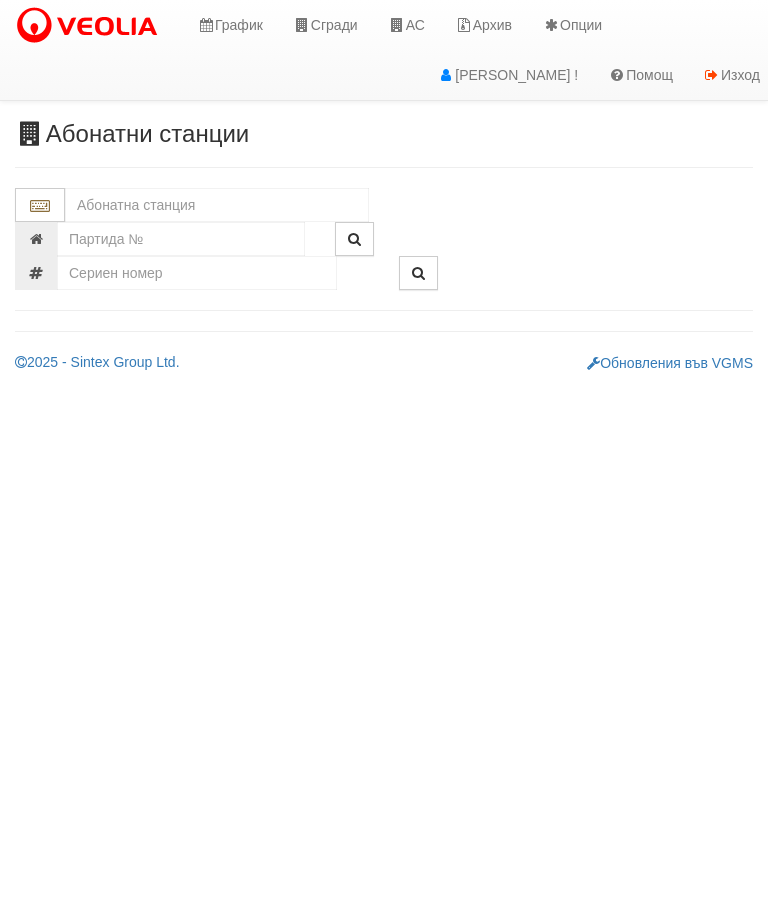 click at bounding box center (217, 205) 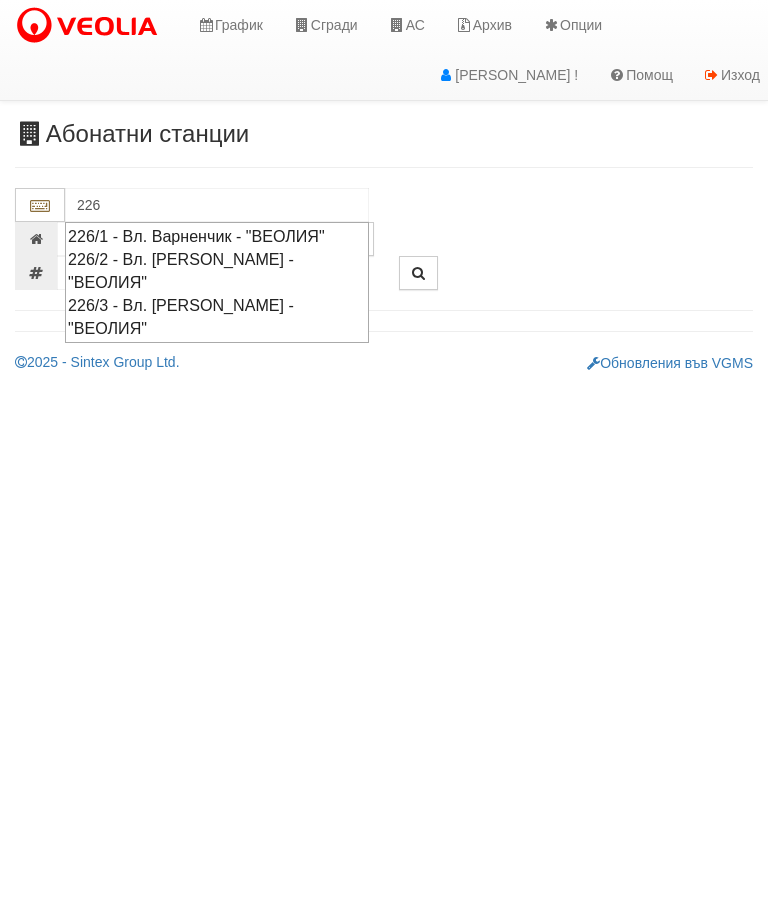 click on "226/1 - Вл. Варненчик - "ВЕОЛИЯ"" at bounding box center [217, 236] 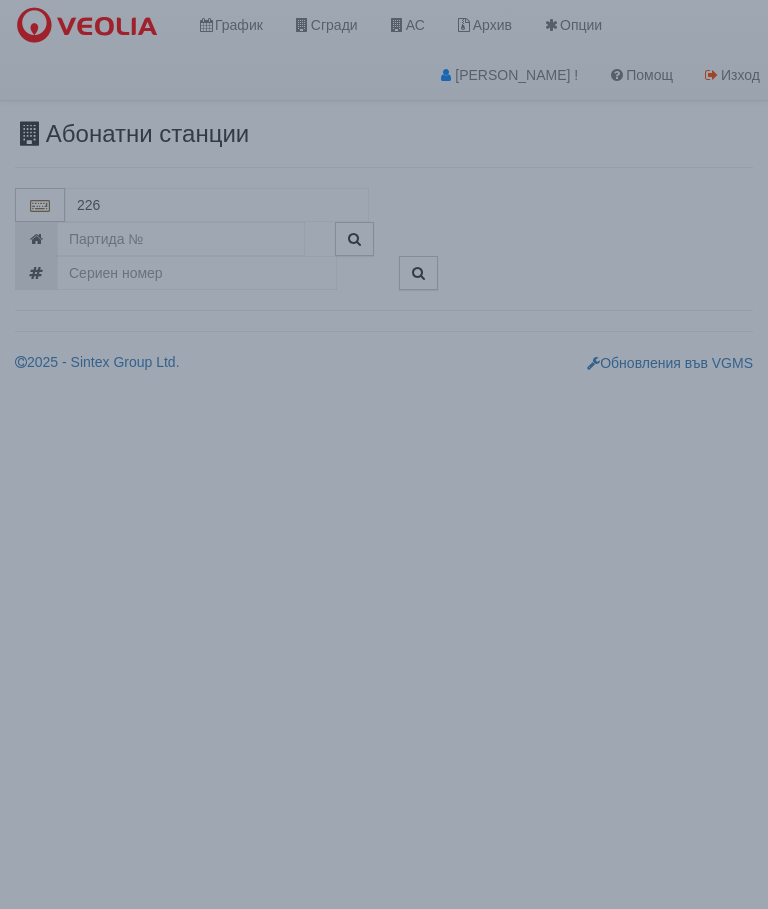 type on "226/1 - Вл. Варненчик - "ВЕОЛИЯ"" 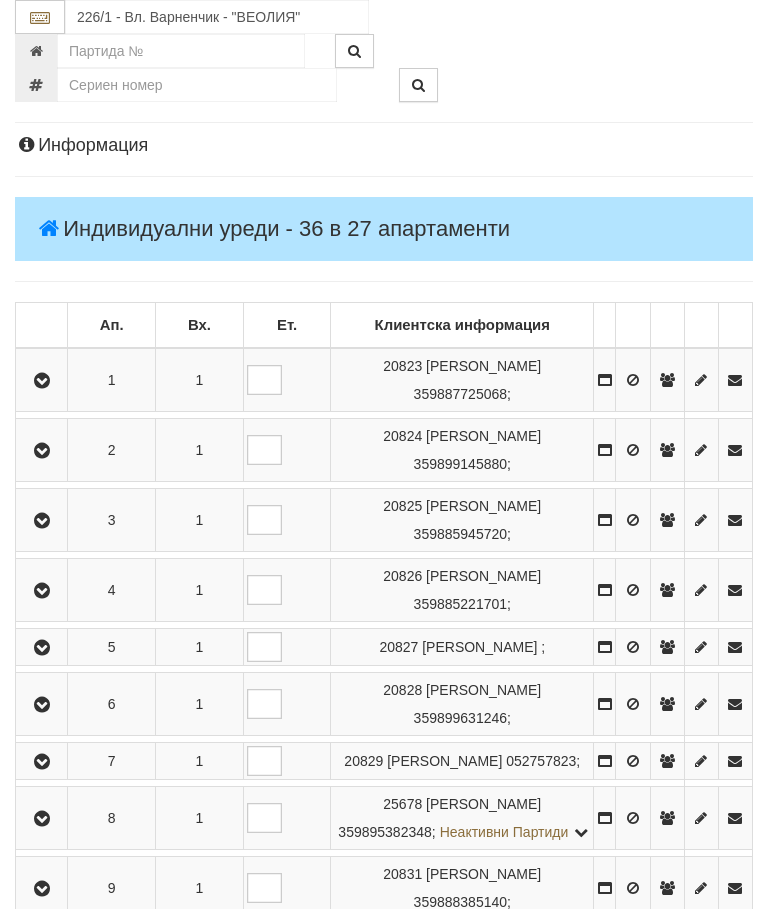 scroll, scrollTop: 621, scrollLeft: 0, axis: vertical 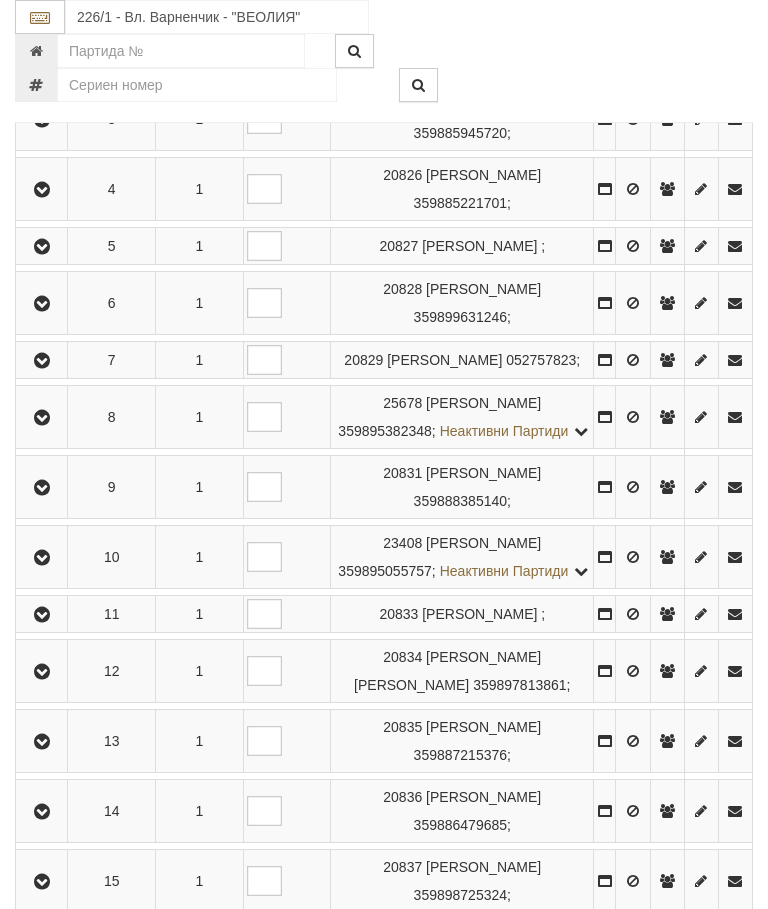 click at bounding box center (42, 558) 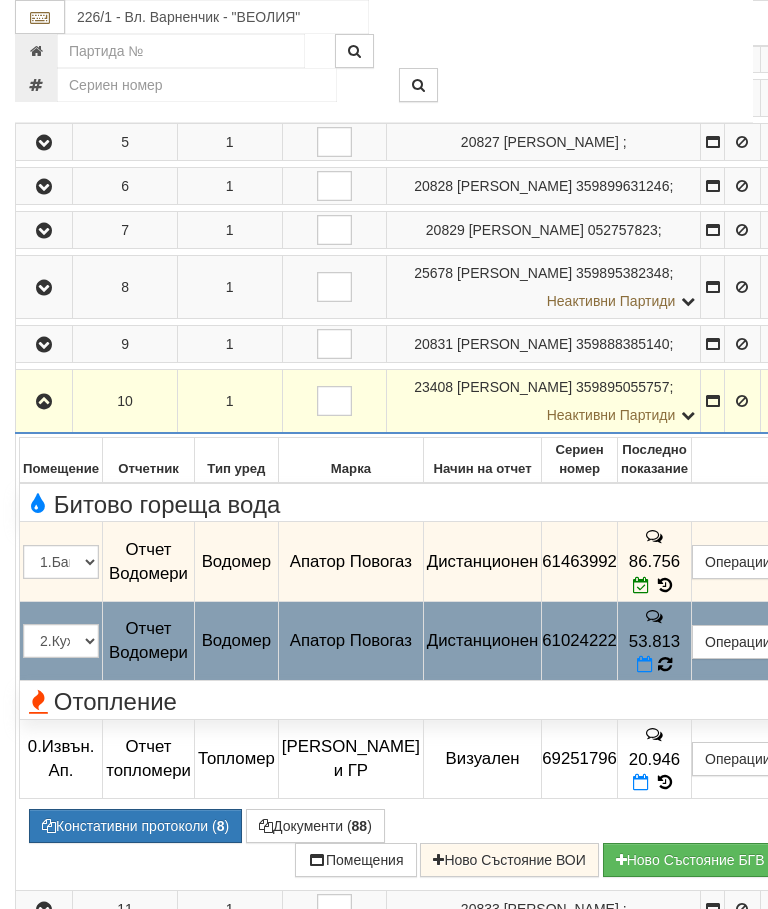 click at bounding box center (665, 665) 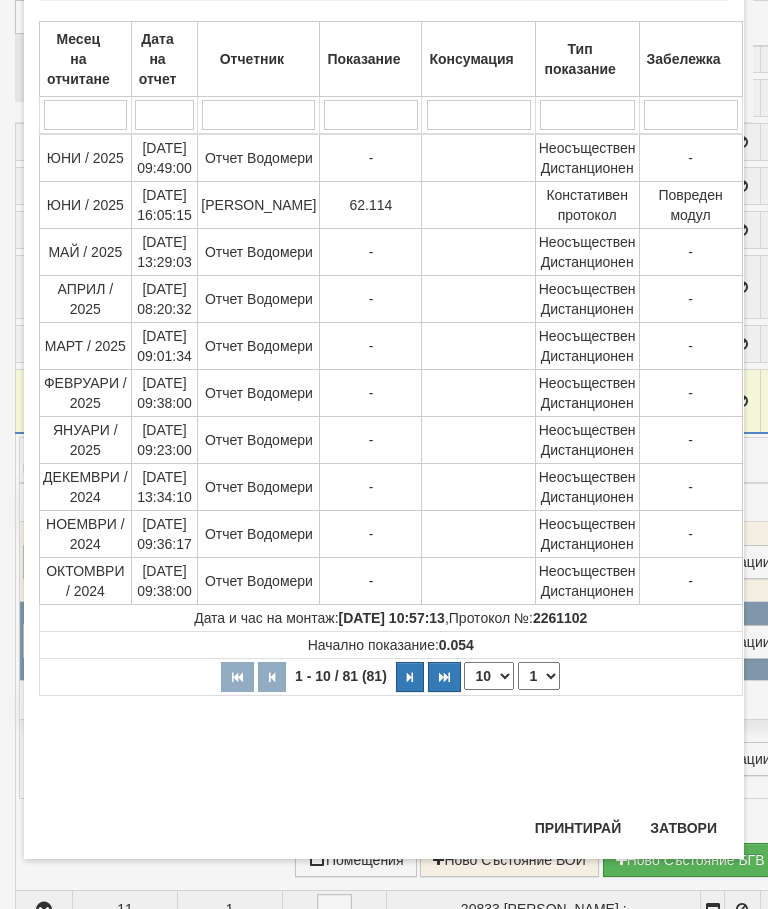 scroll, scrollTop: 877, scrollLeft: 0, axis: vertical 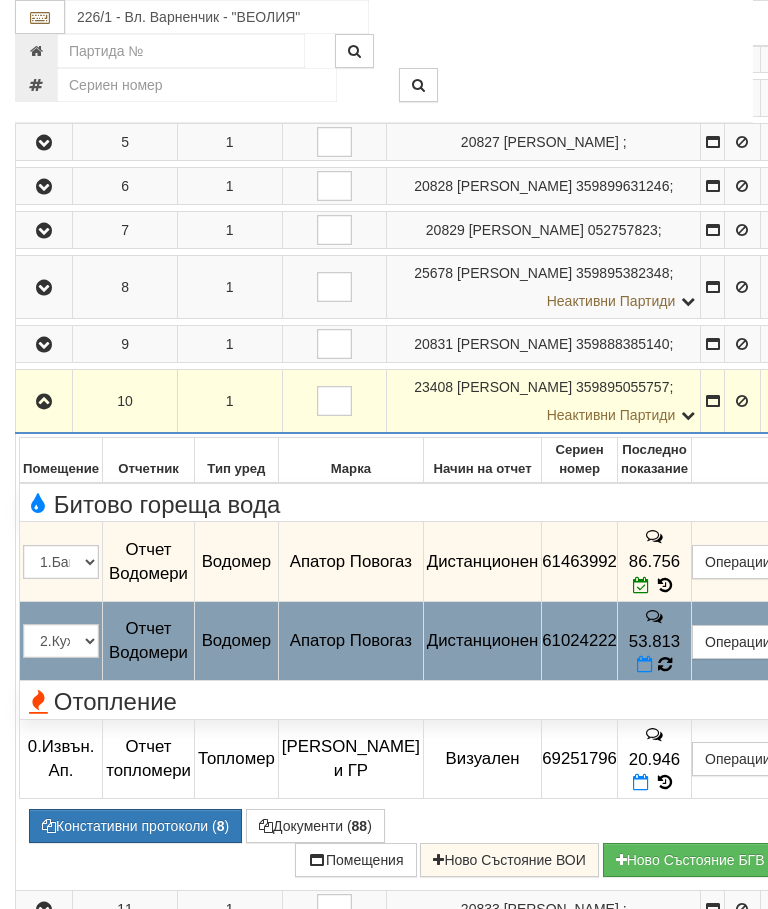 click at bounding box center [665, 664] 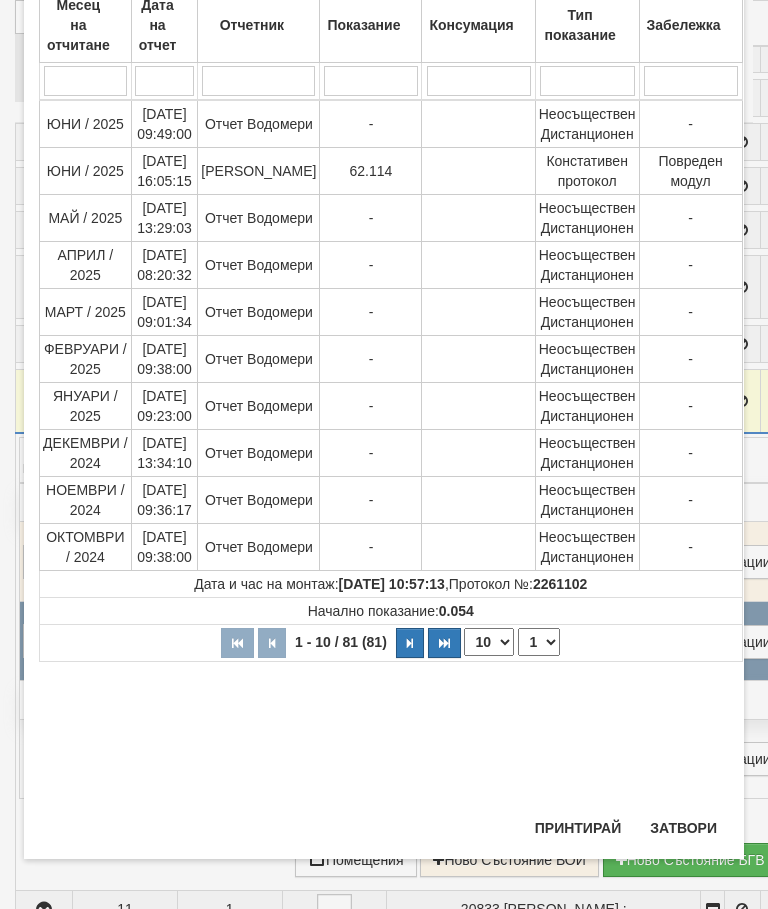 scroll, scrollTop: 414, scrollLeft: 0, axis: vertical 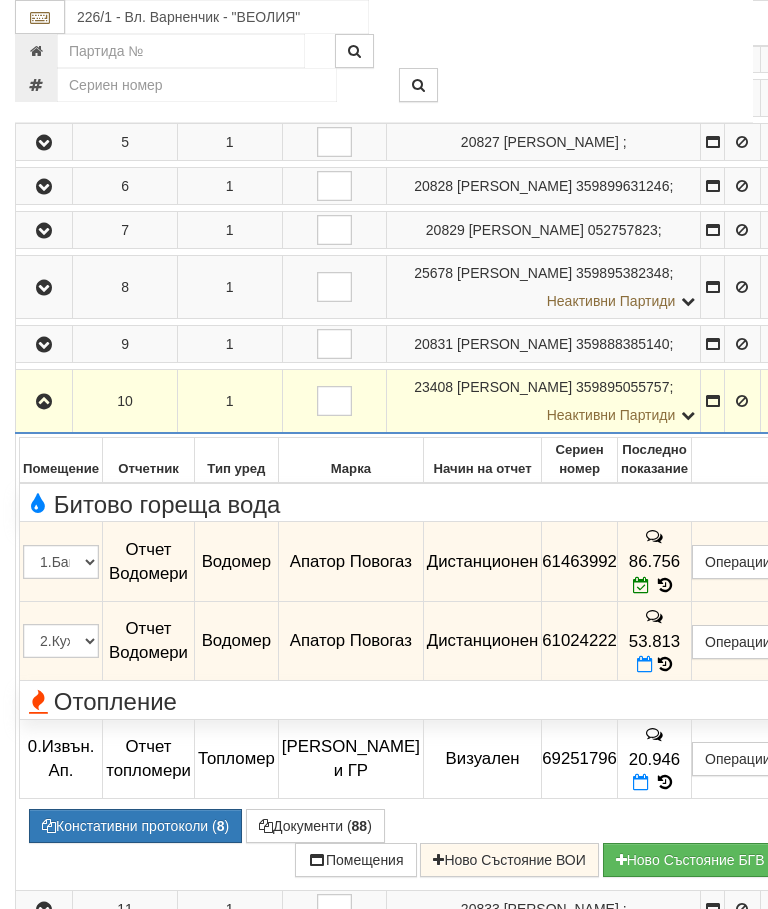 click at bounding box center (44, 401) 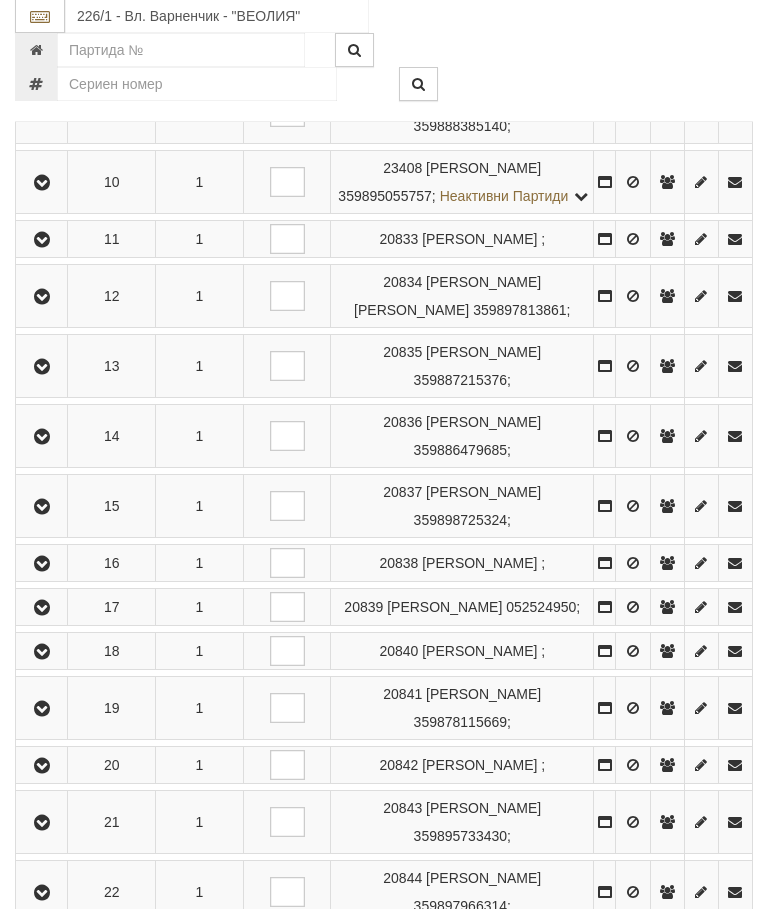 click at bounding box center [41, 507] 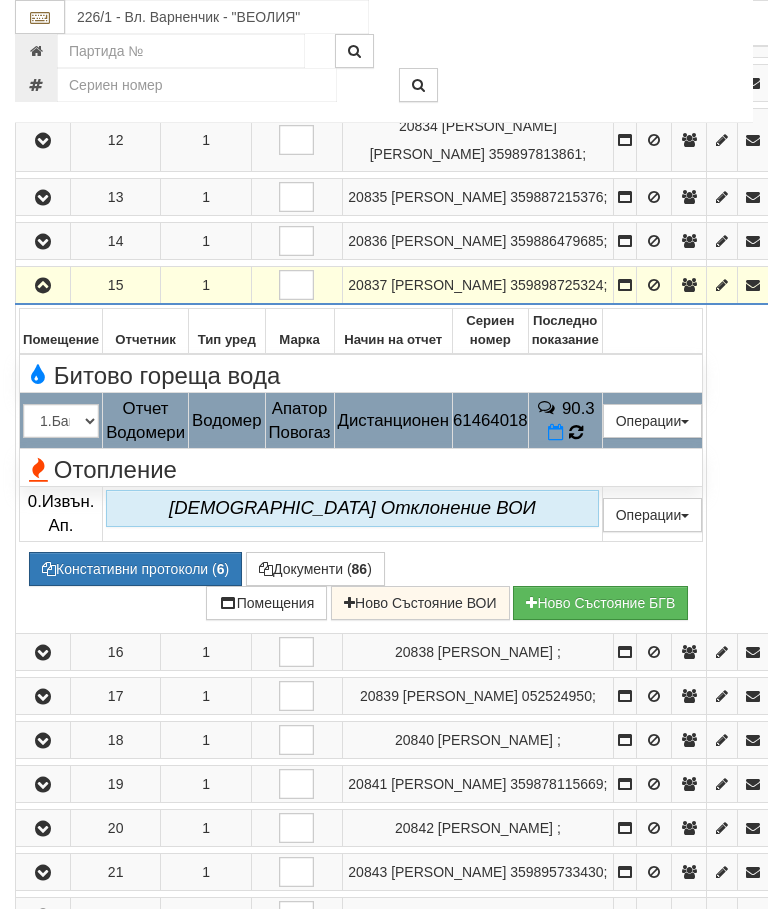 click at bounding box center (576, 432) 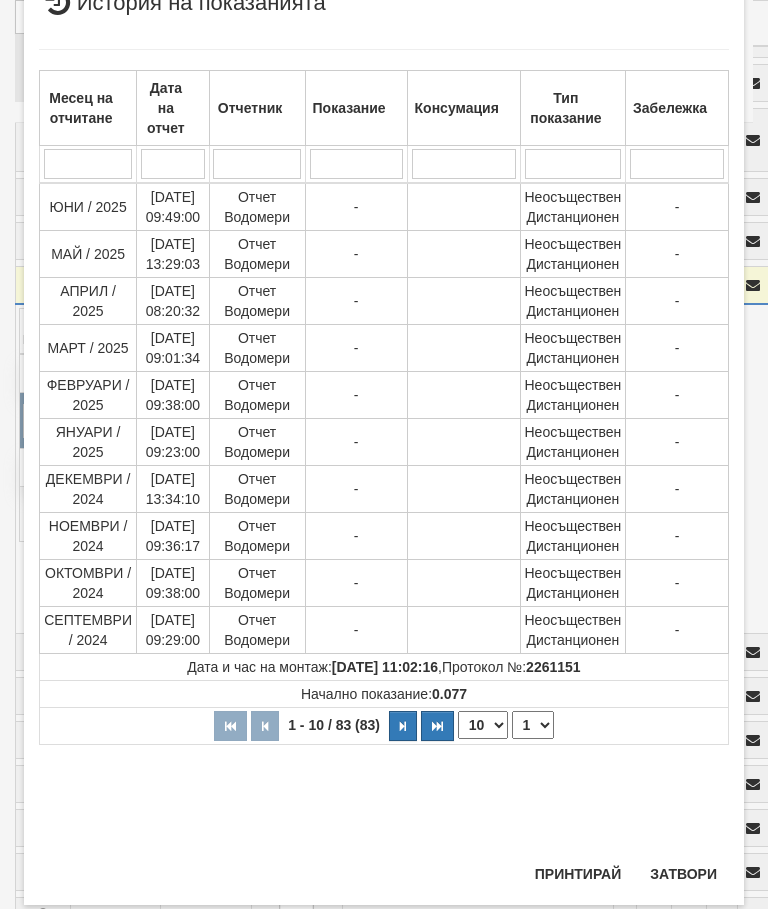 click on "1 2 3 4 5 6 7 8 9" at bounding box center (533, 725) 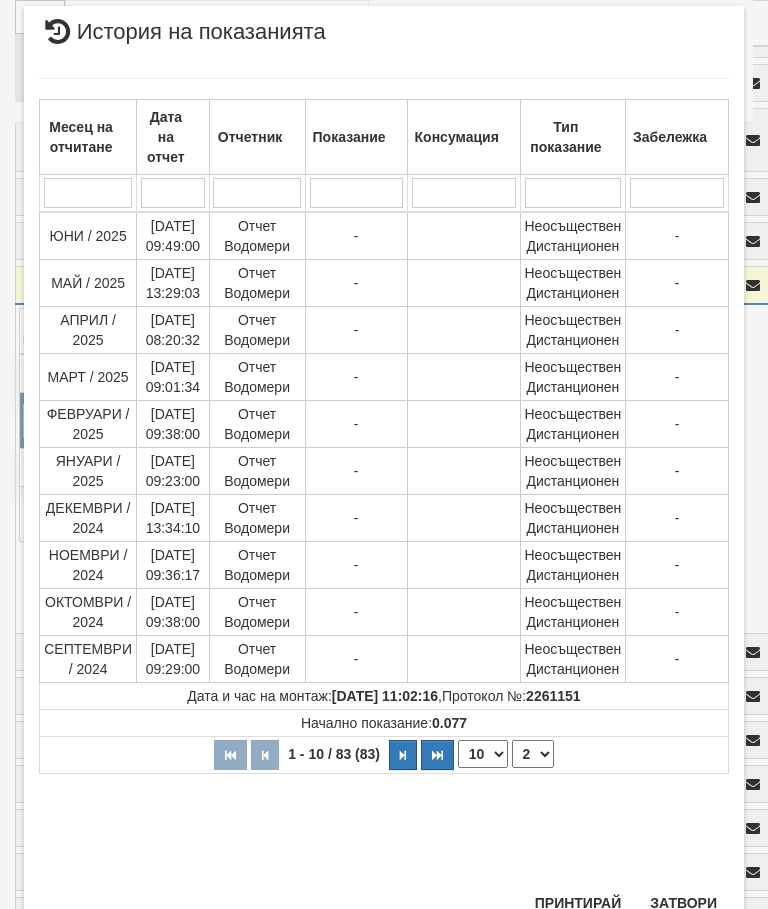select on "2" 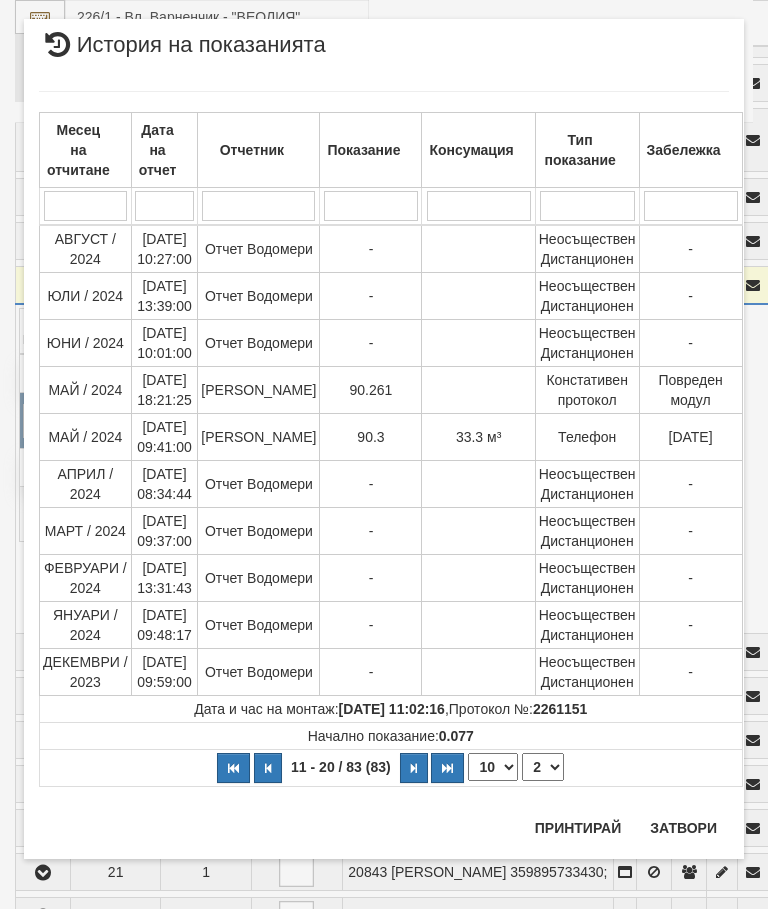 scroll, scrollTop: 0, scrollLeft: 0, axis: both 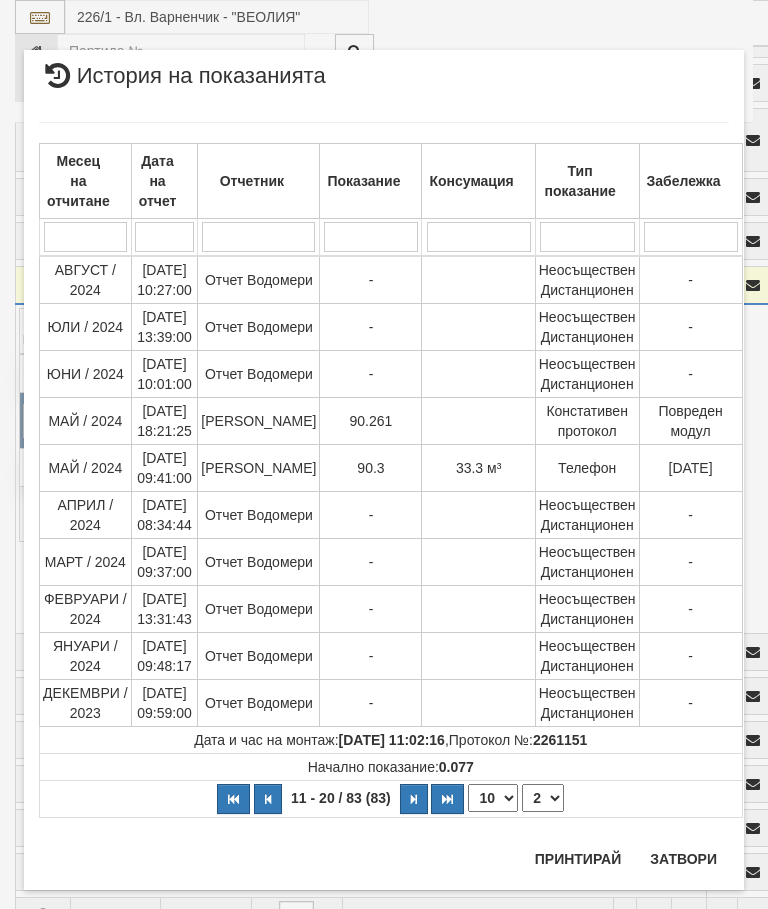click on "Затвори" at bounding box center (683, 859) 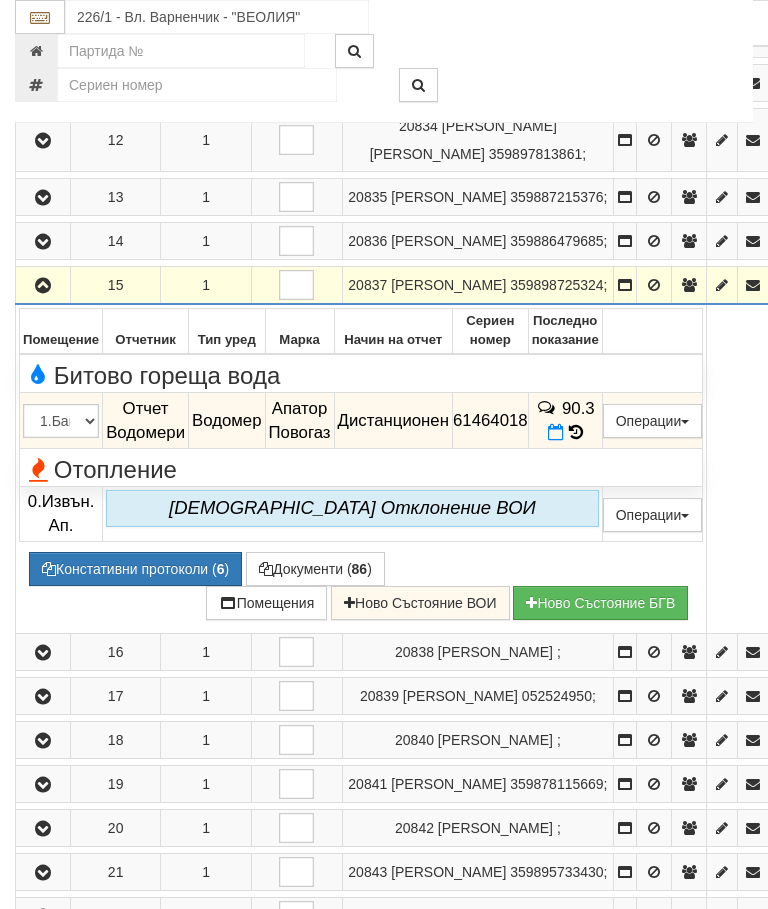 click at bounding box center (43, 286) 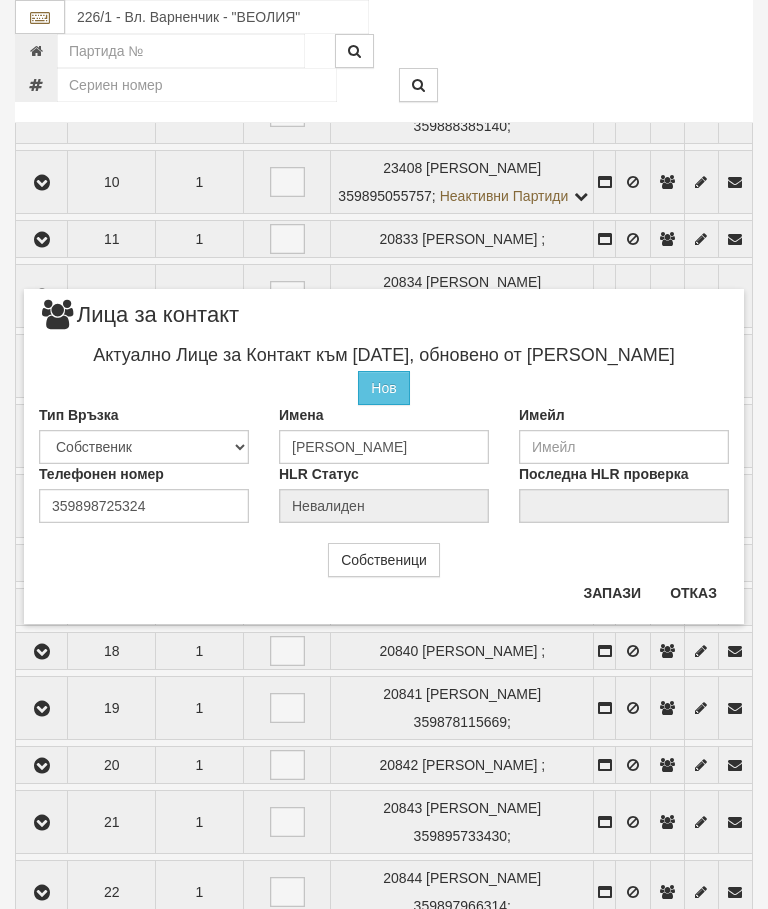 click on "Отказ" at bounding box center (693, 593) 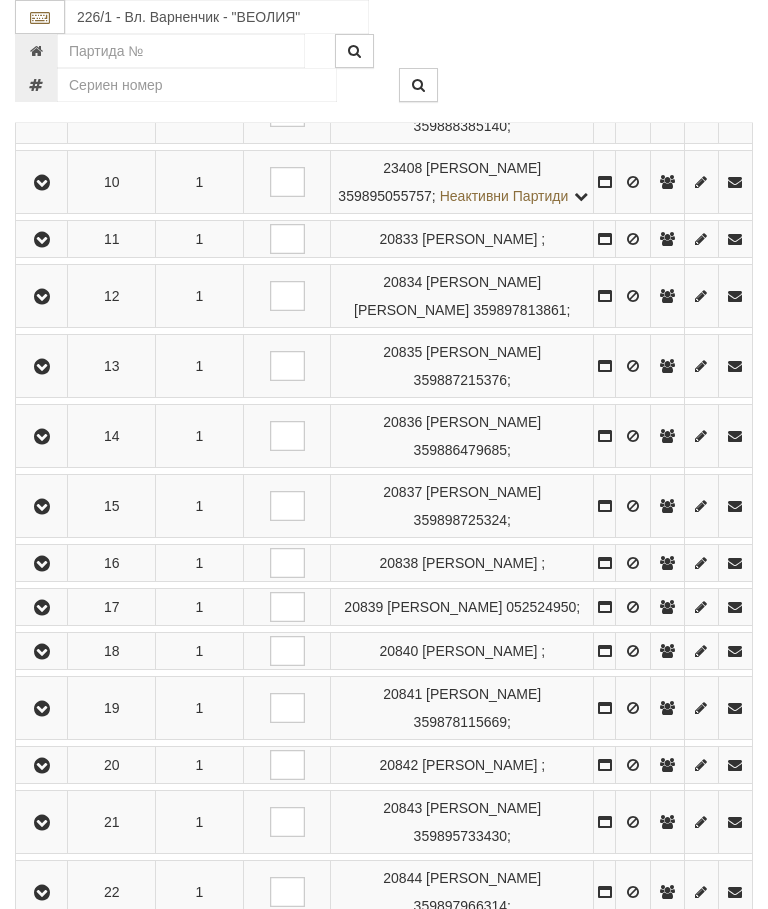 scroll, scrollTop: 0, scrollLeft: 0, axis: both 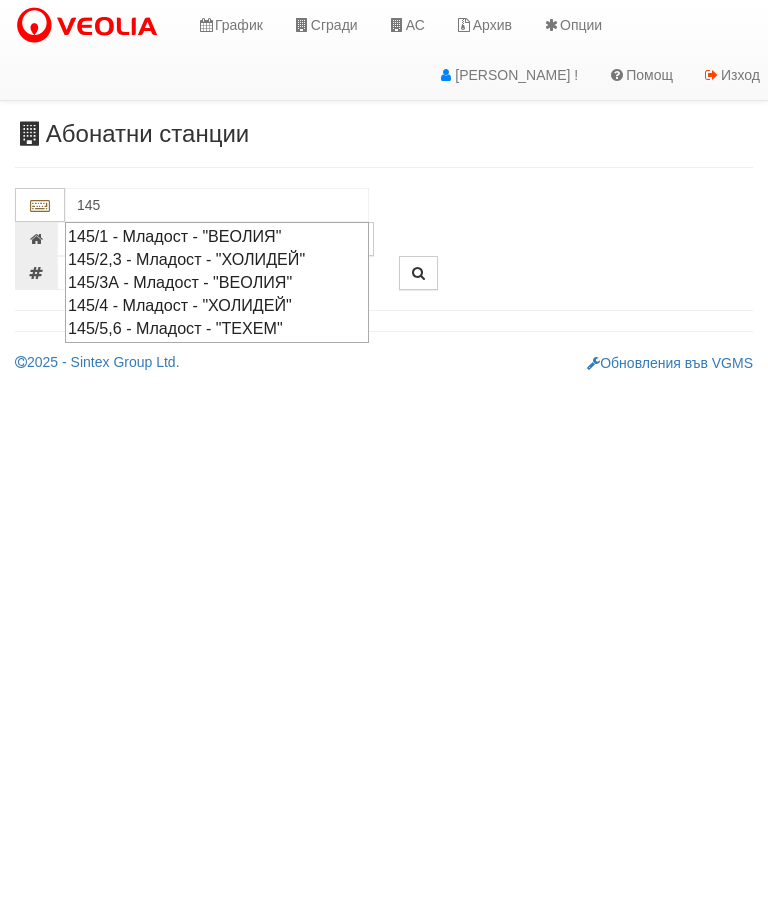 click on "145/1 - Младост - "ВЕОЛИЯ"" at bounding box center (217, 236) 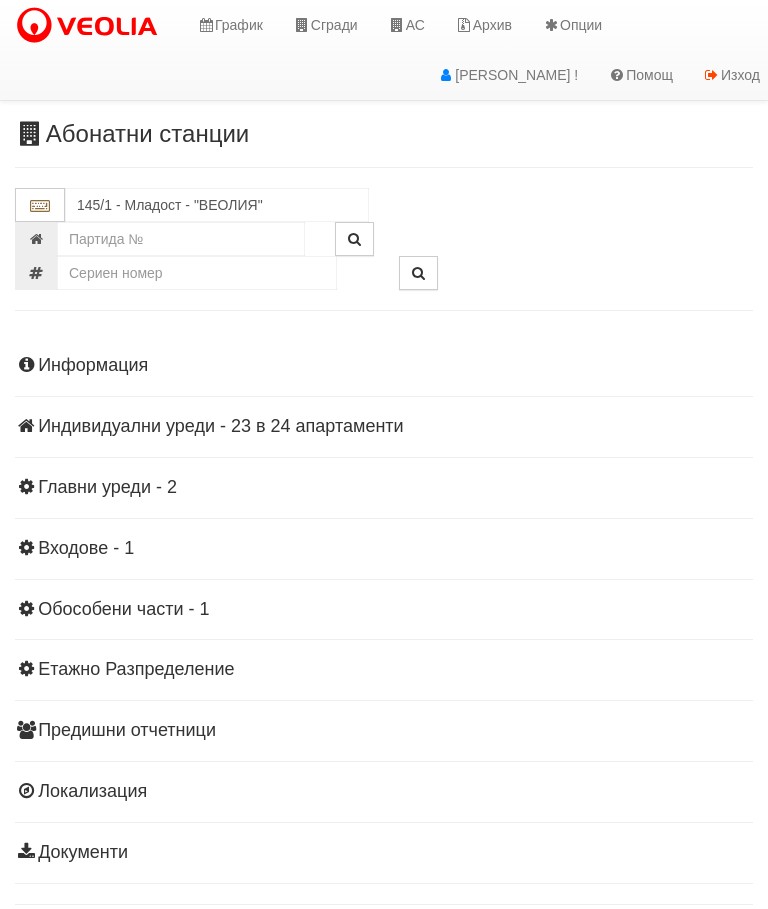 click on "Информация
Параметри
Брой Апартаменти:
24
Ползватели 05/2025
50  %
0  % 30" at bounding box center (384, 607) 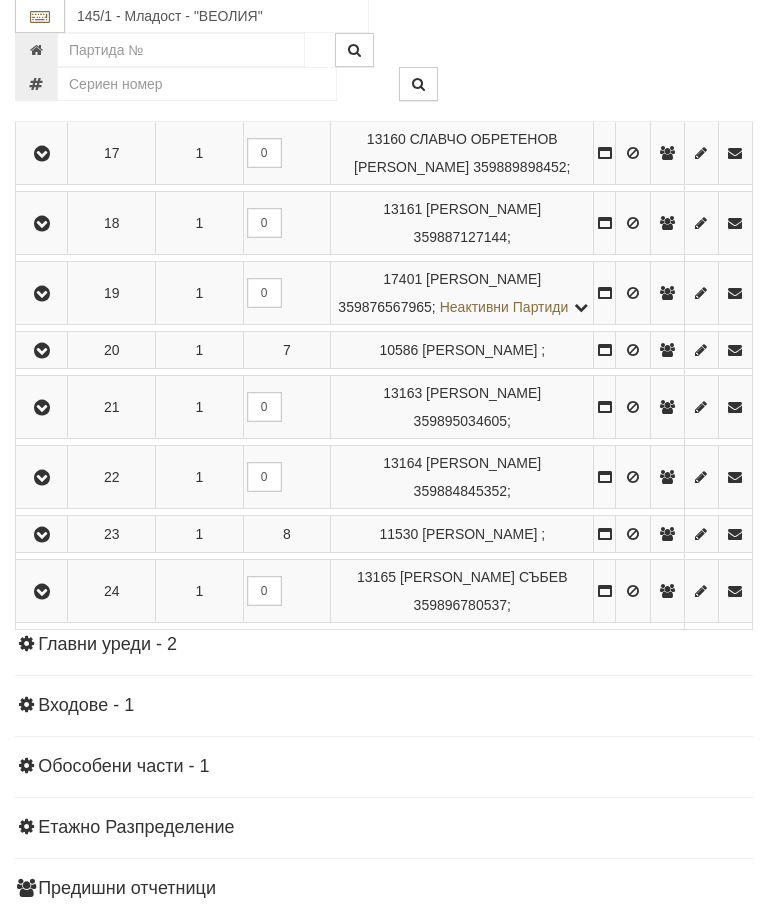 scroll, scrollTop: 1519, scrollLeft: 0, axis: vertical 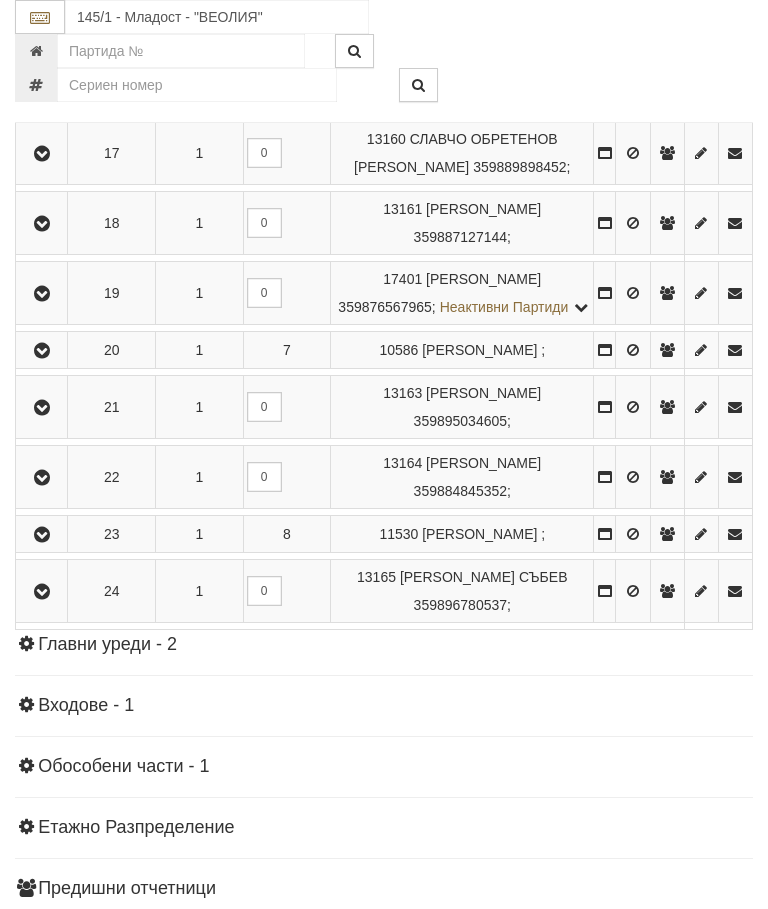 click at bounding box center [42, 294] 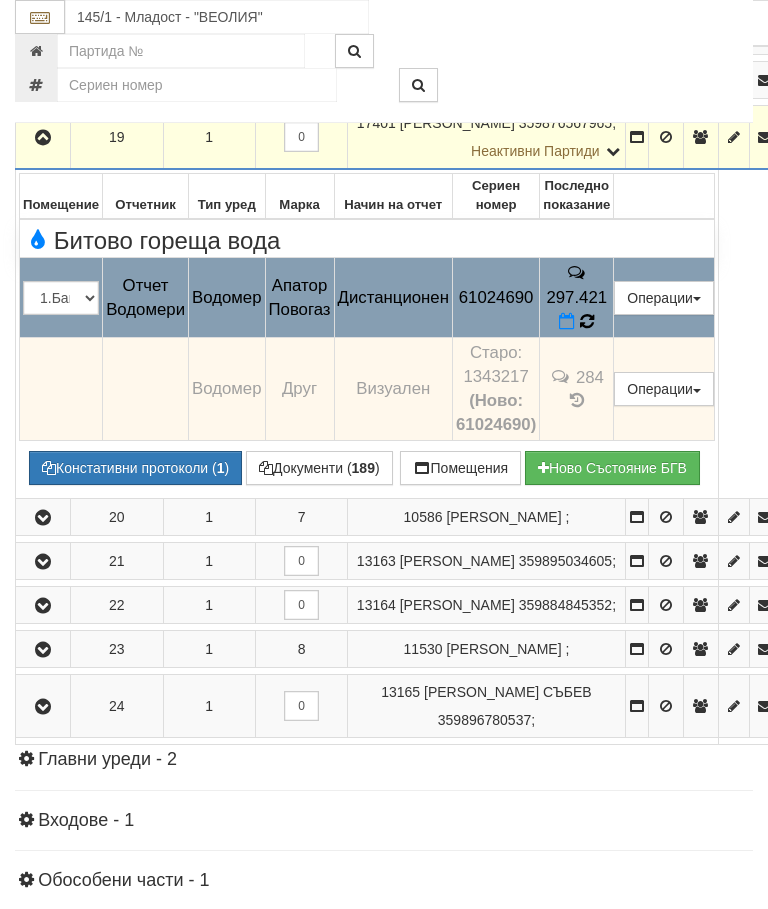 click at bounding box center (586, 321) 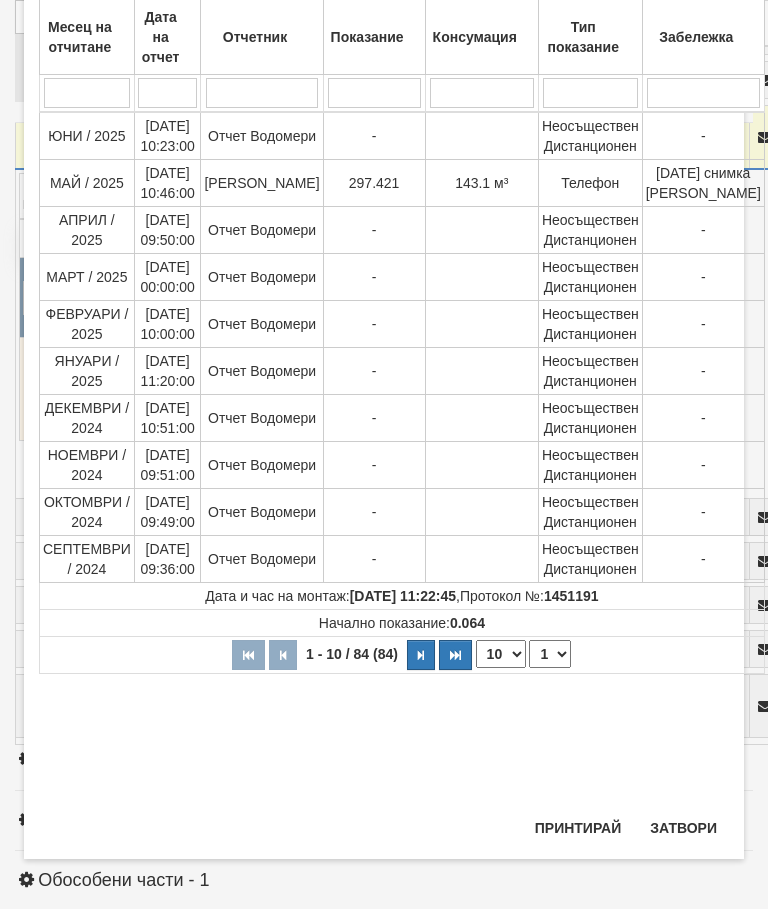 scroll, scrollTop: 936, scrollLeft: 0, axis: vertical 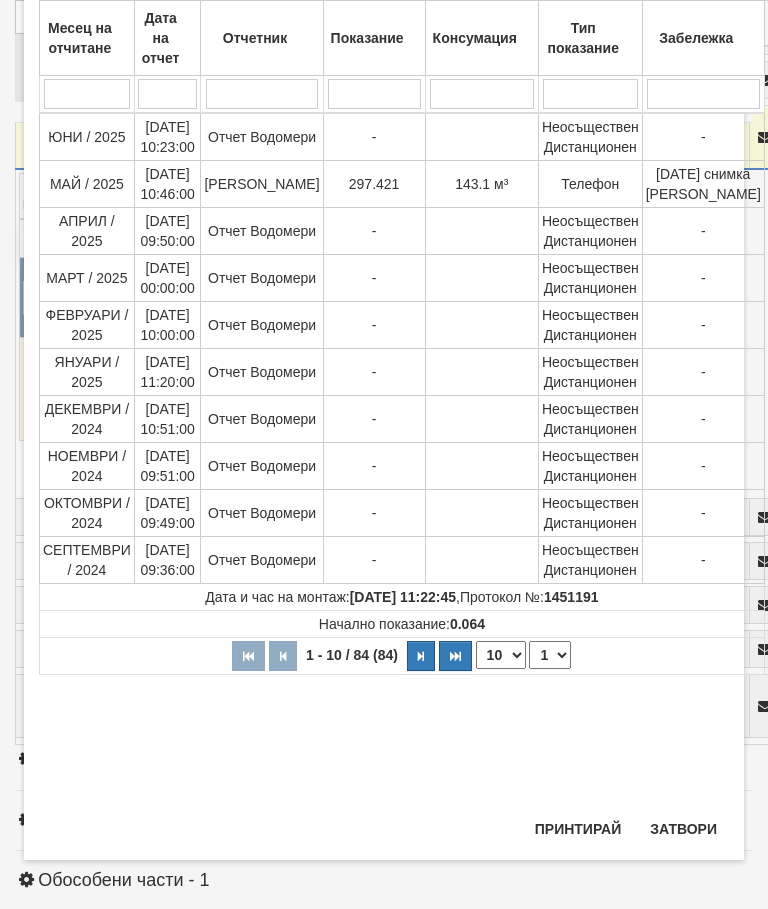 click on "Затвори" at bounding box center (683, 829) 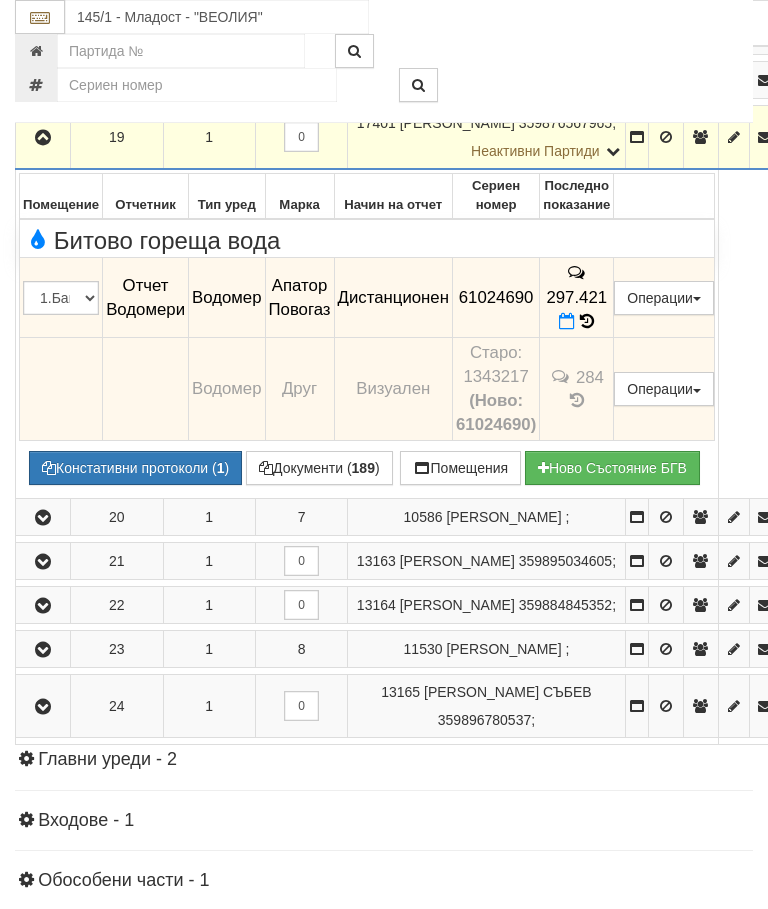 click at bounding box center (567, 321) 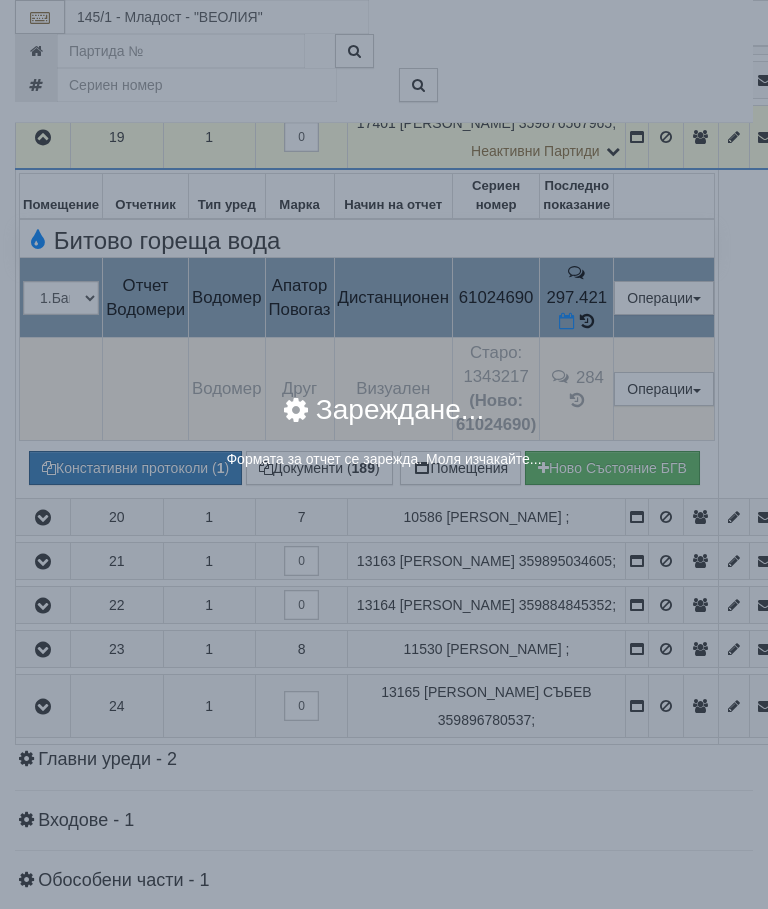select on "8ac75930-9bfd-e511-80be-8d5a1dced85a" 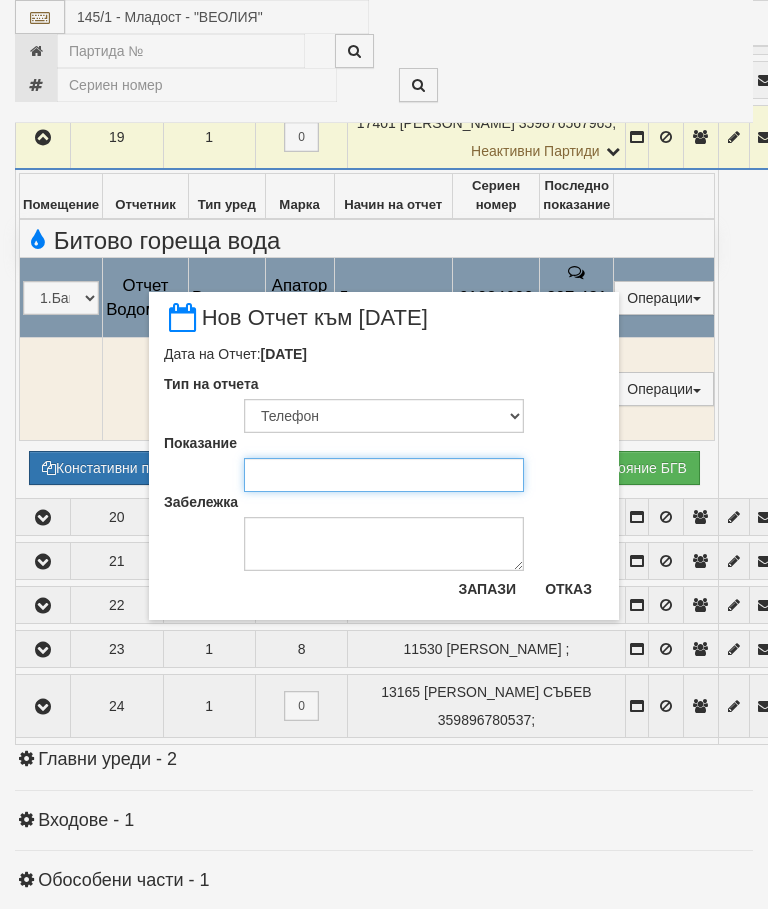 click on "Показание" at bounding box center (384, 475) 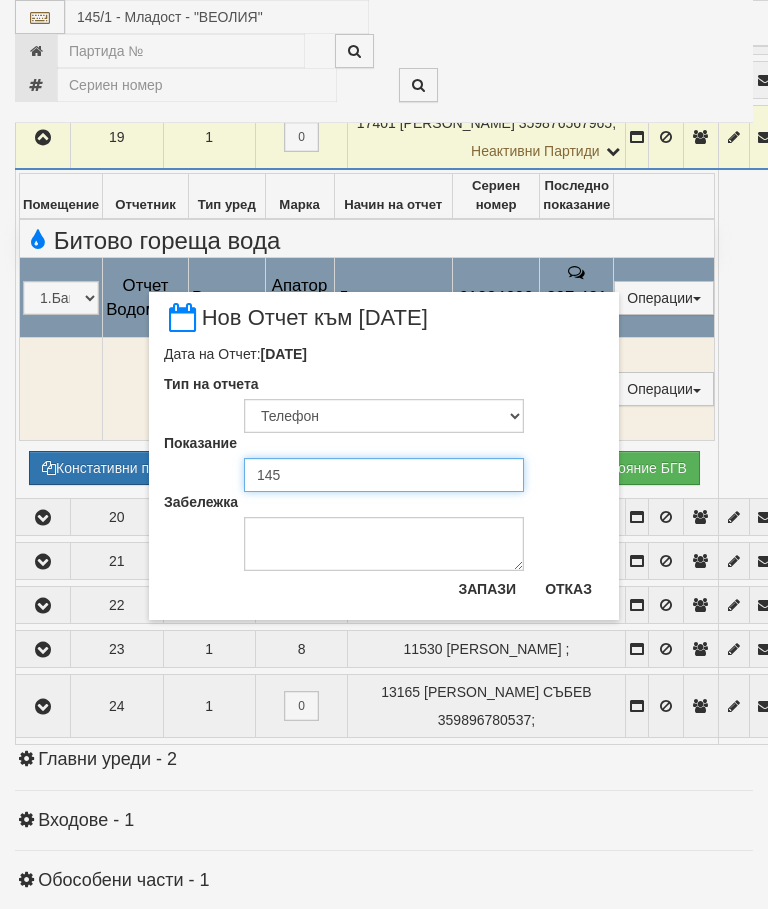 type on "145" 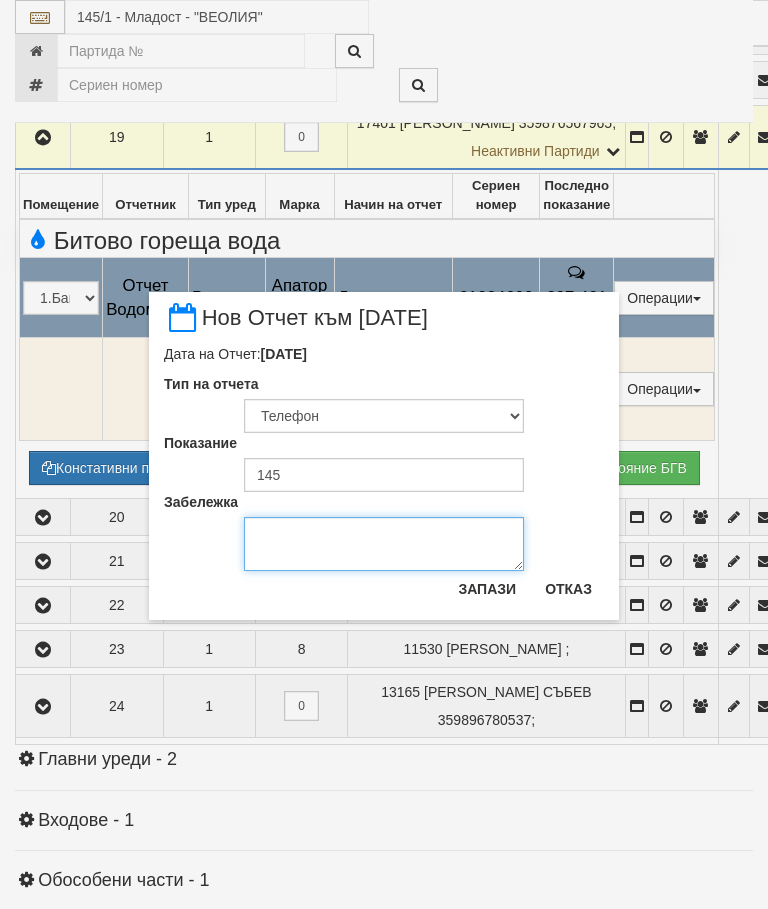 click on "Забележка" at bounding box center (384, 544) 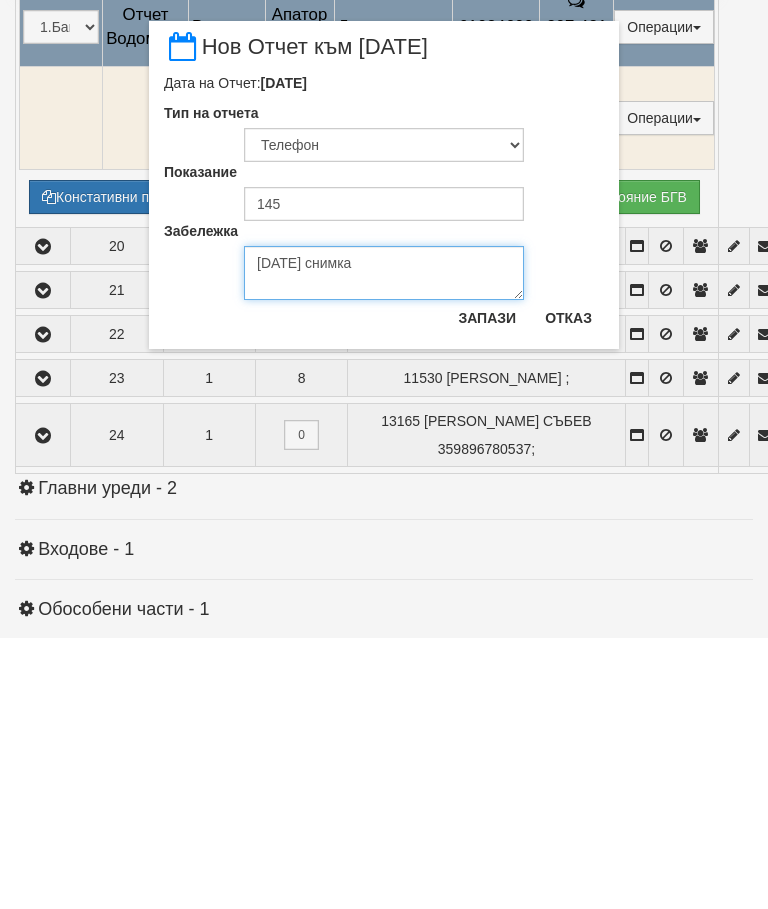 type on "07.07.2025 снимка" 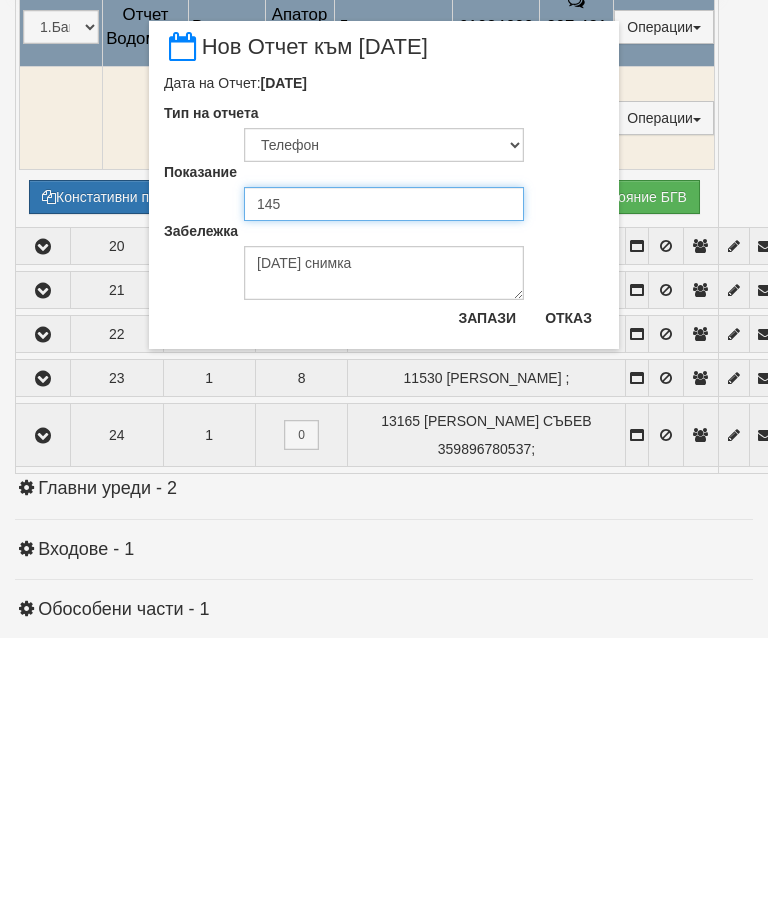 click on "145" at bounding box center (384, 475) 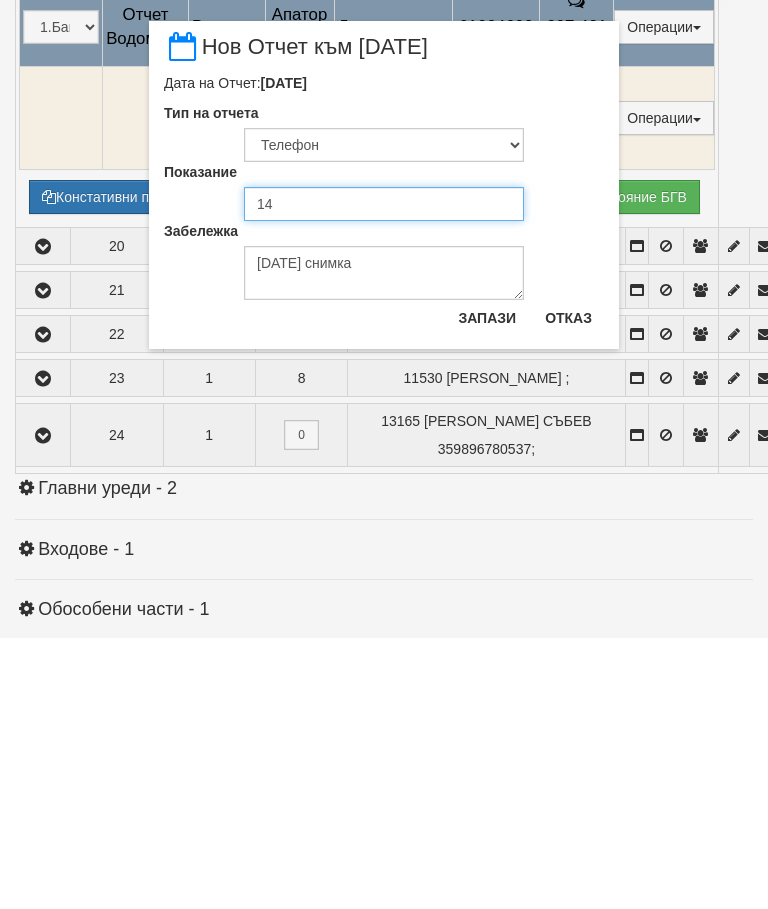 type on "1" 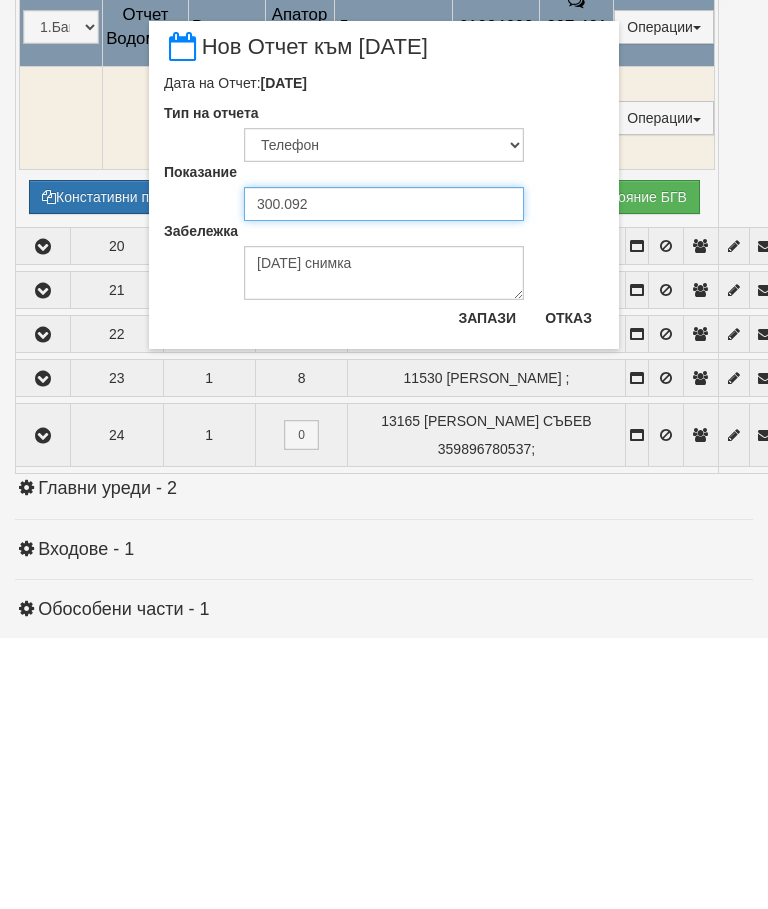 type on "300.092" 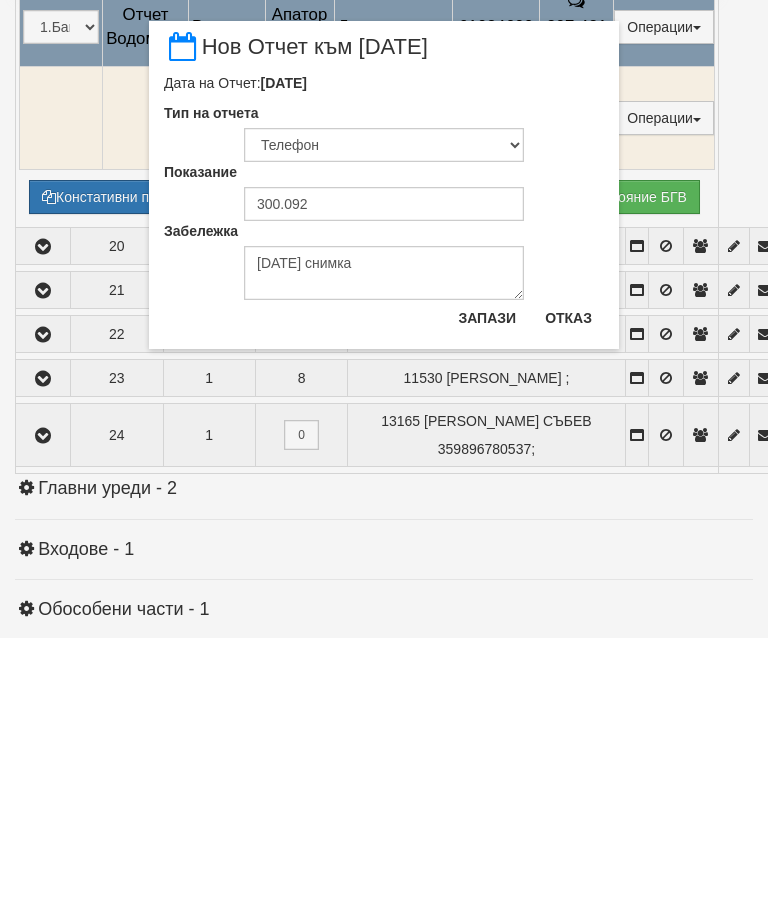 click on "Запази" at bounding box center [487, 589] 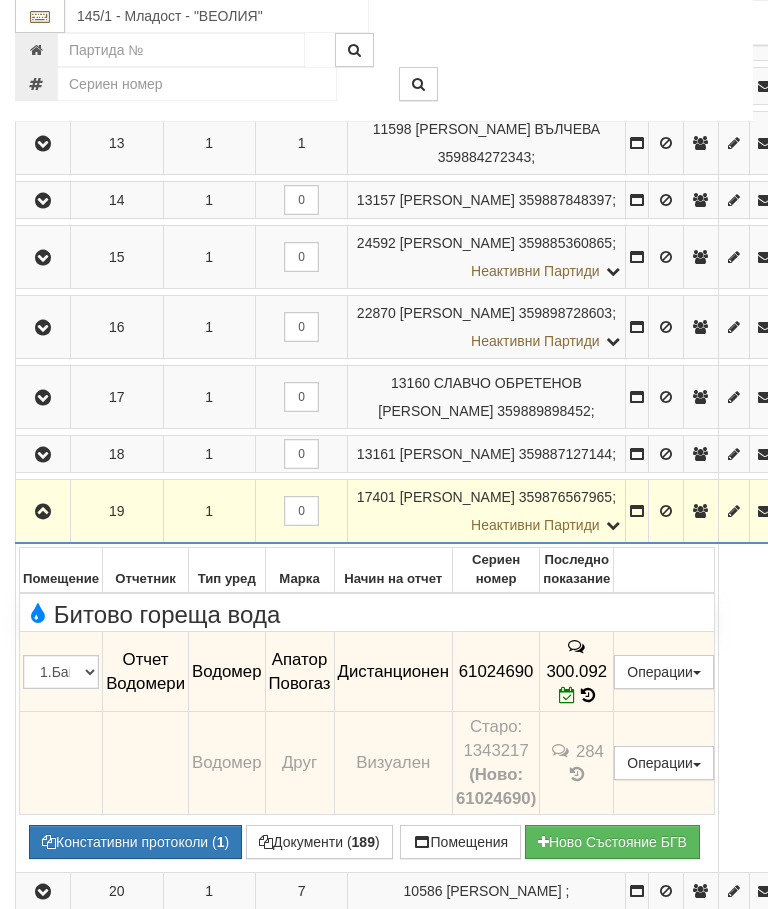 scroll, scrollTop: 992, scrollLeft: 0, axis: vertical 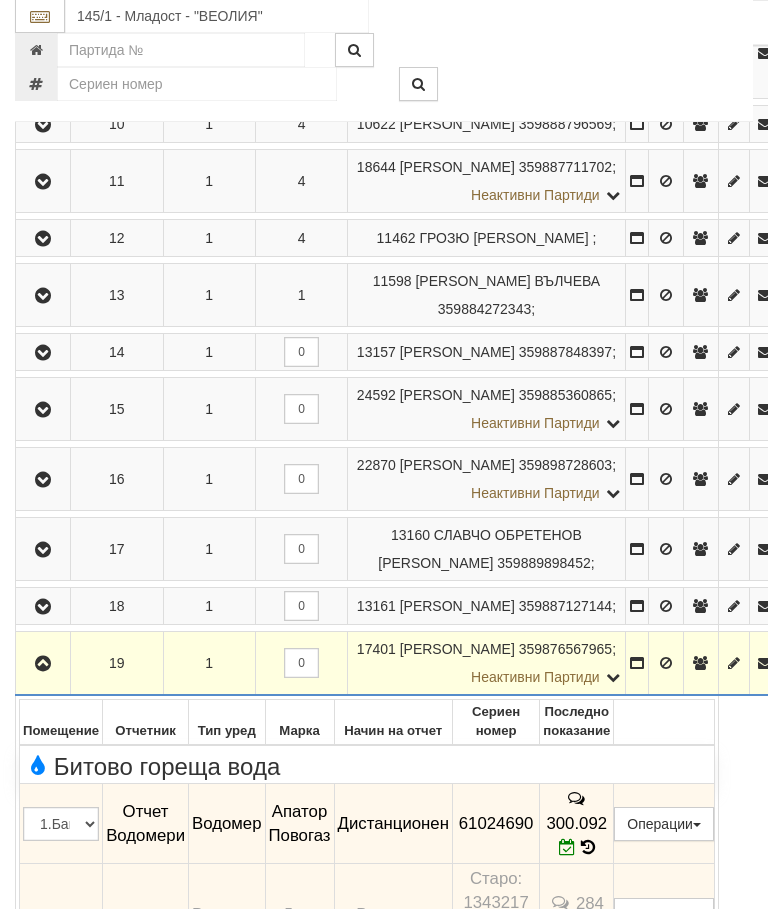 click at bounding box center (43, 665) 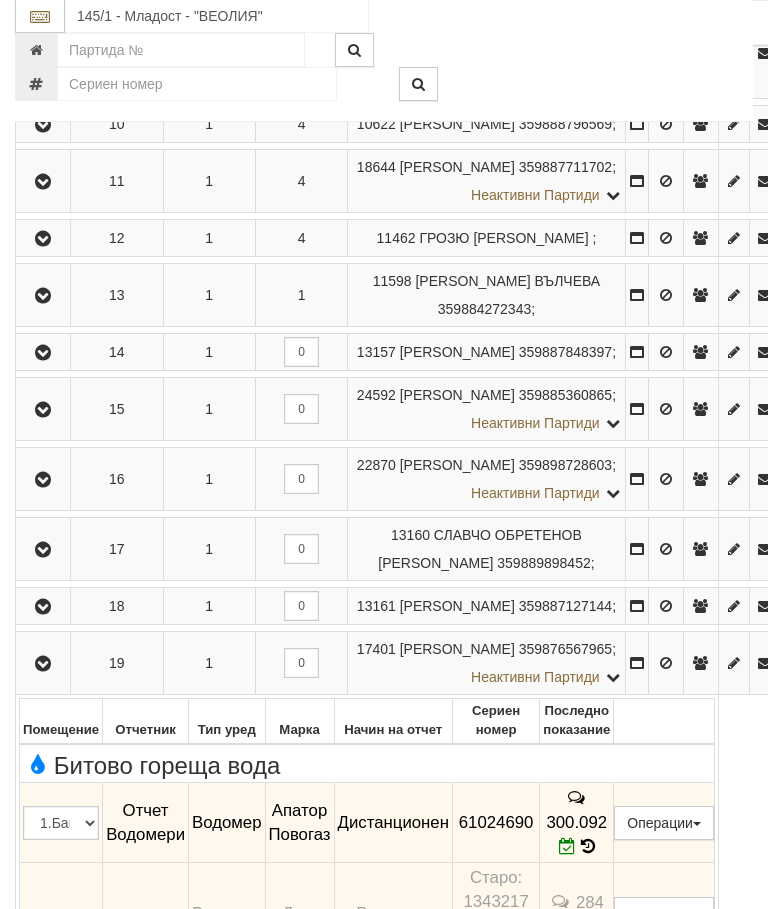 scroll, scrollTop: 993, scrollLeft: 0, axis: vertical 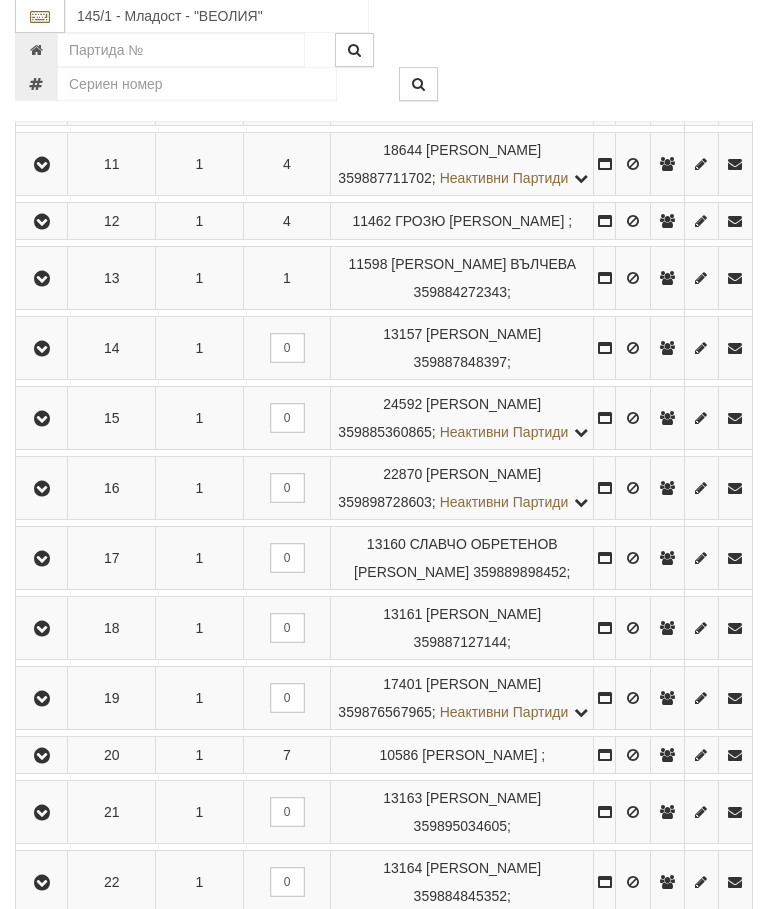 click at bounding box center [42, 700] 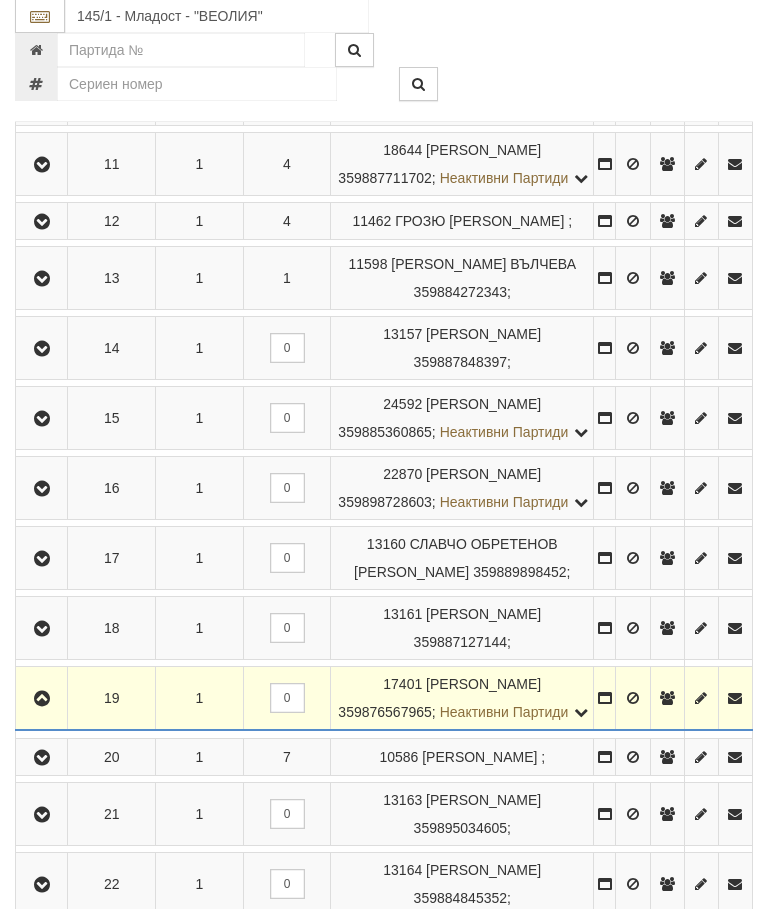 scroll, scrollTop: 1114, scrollLeft: 0, axis: vertical 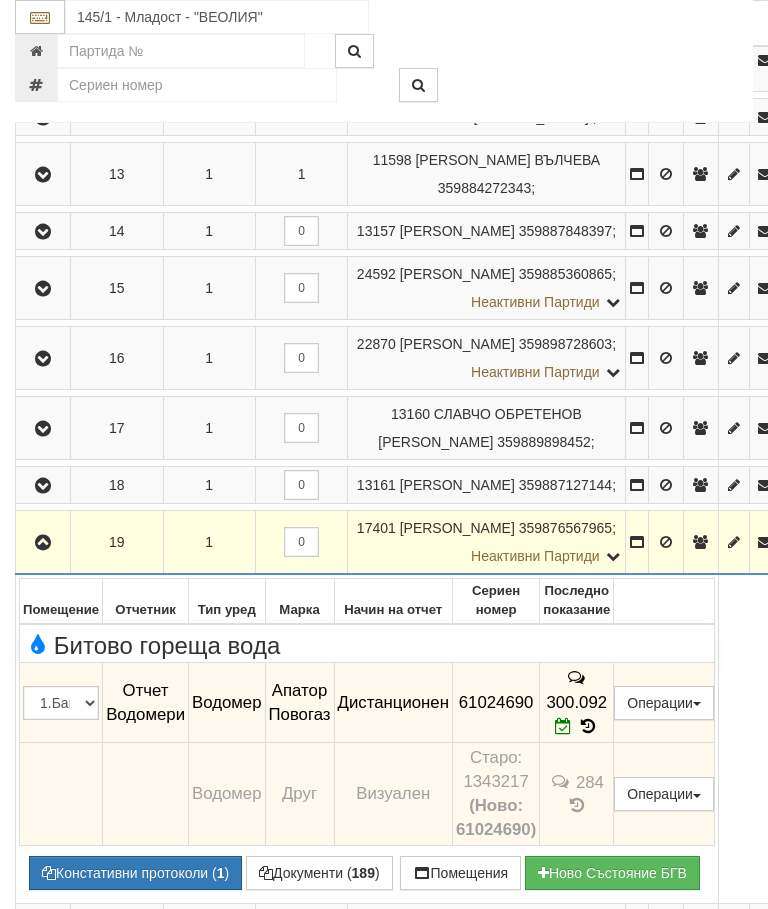 click at bounding box center [43, 543] 